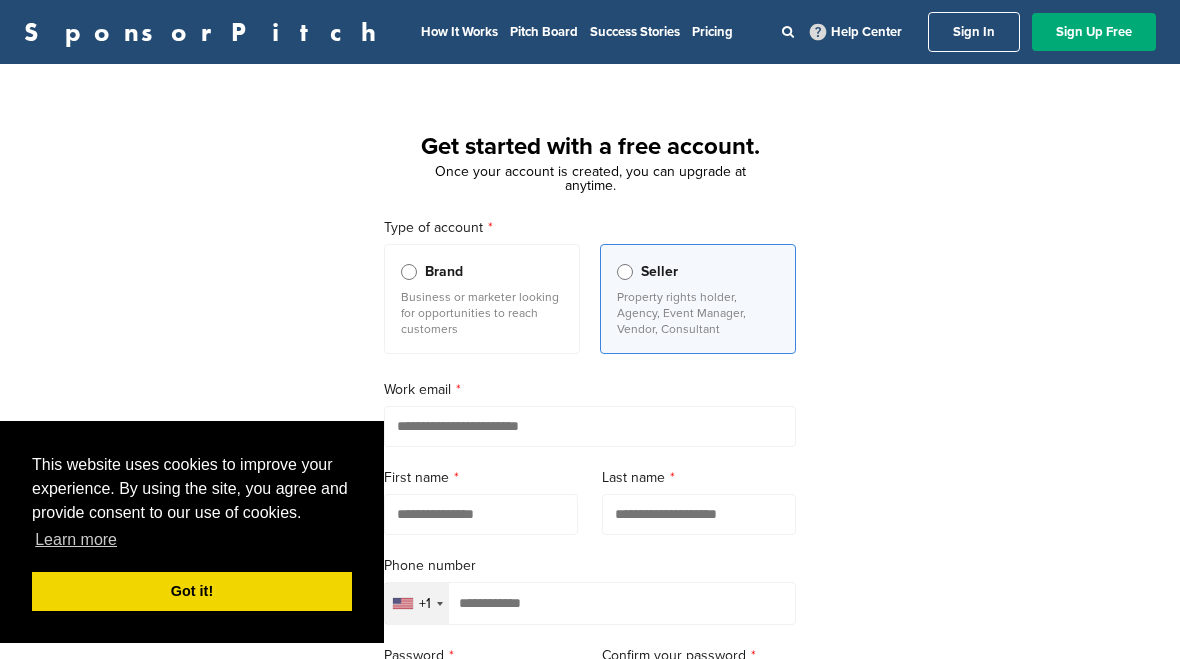 scroll, scrollTop: 0, scrollLeft: 0, axis: both 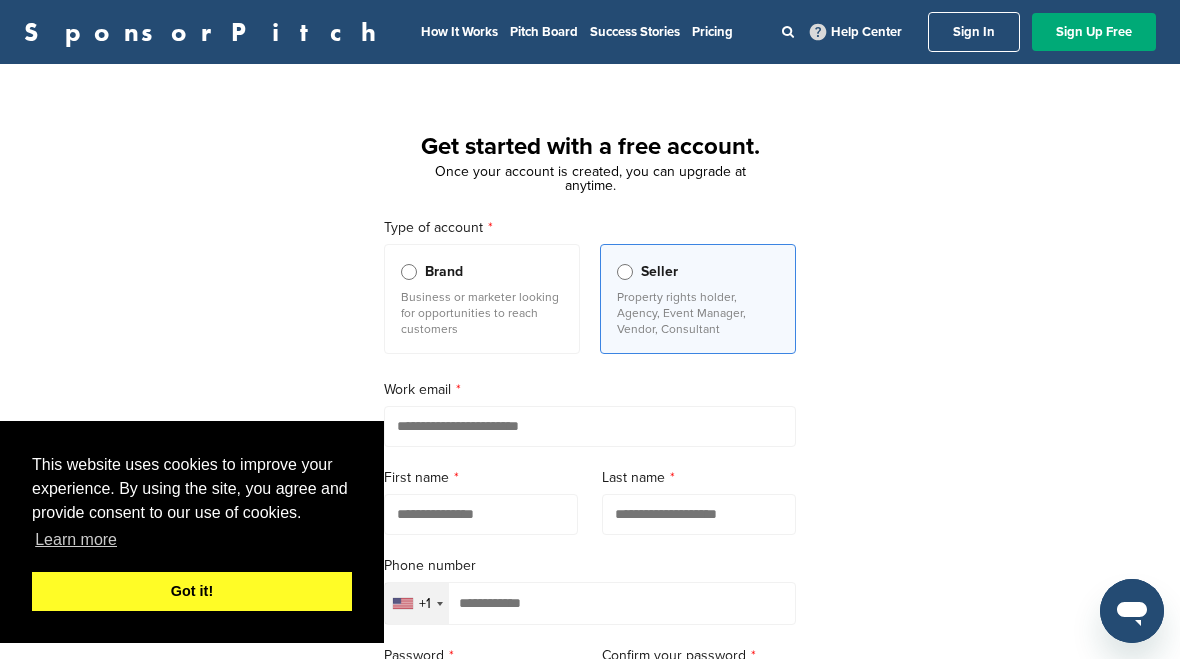 click on "Got it!" at bounding box center (192, 592) 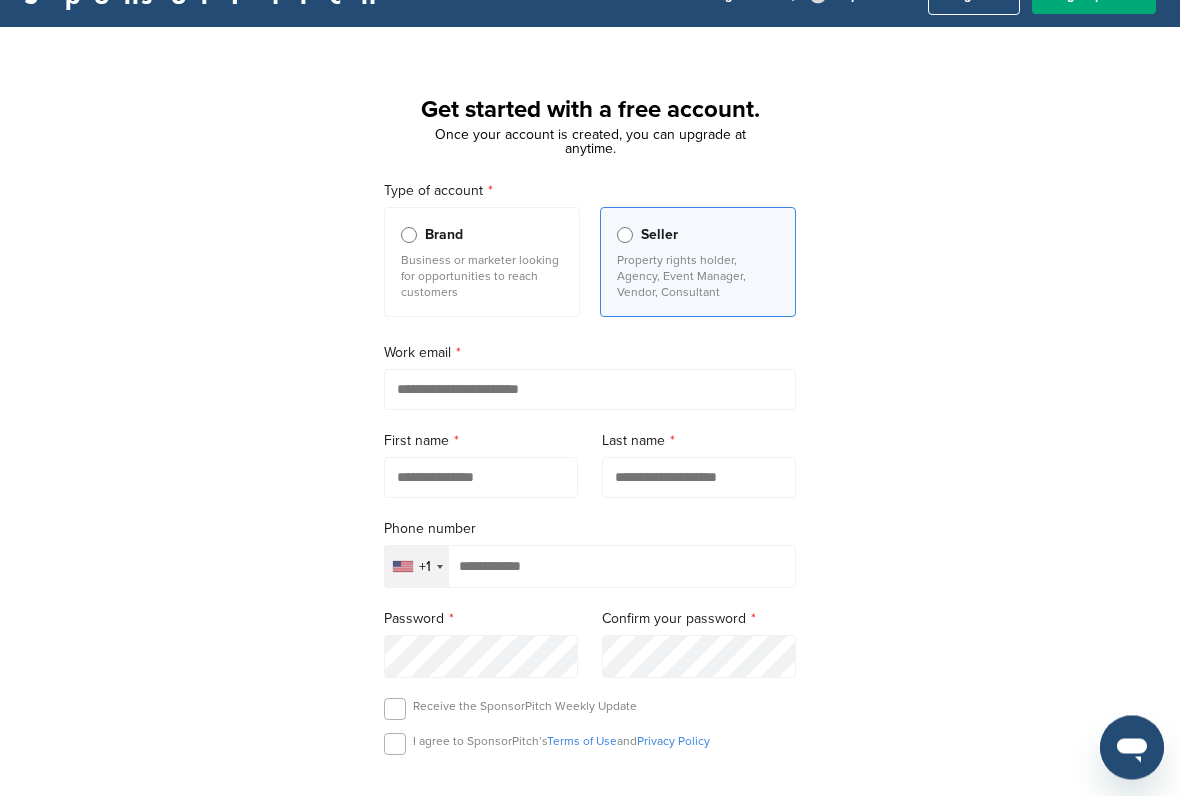 scroll, scrollTop: 37, scrollLeft: 0, axis: vertical 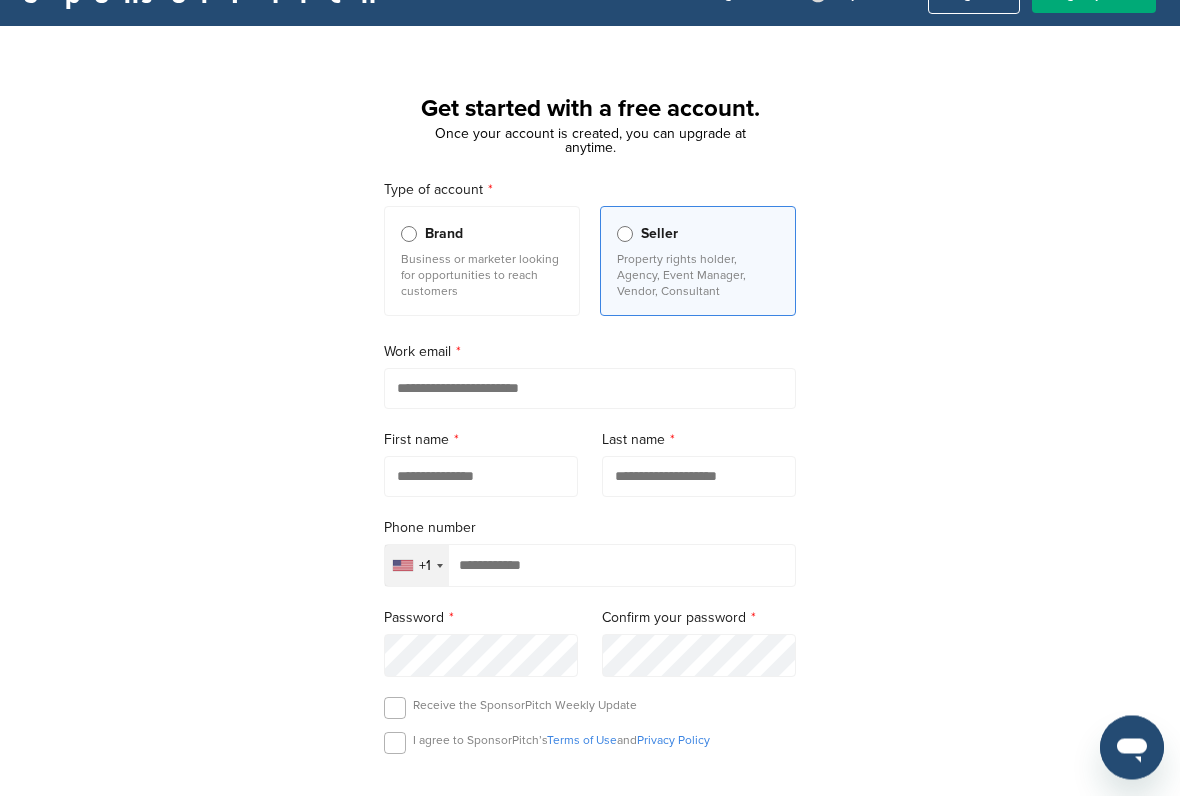 click at bounding box center (590, 389) 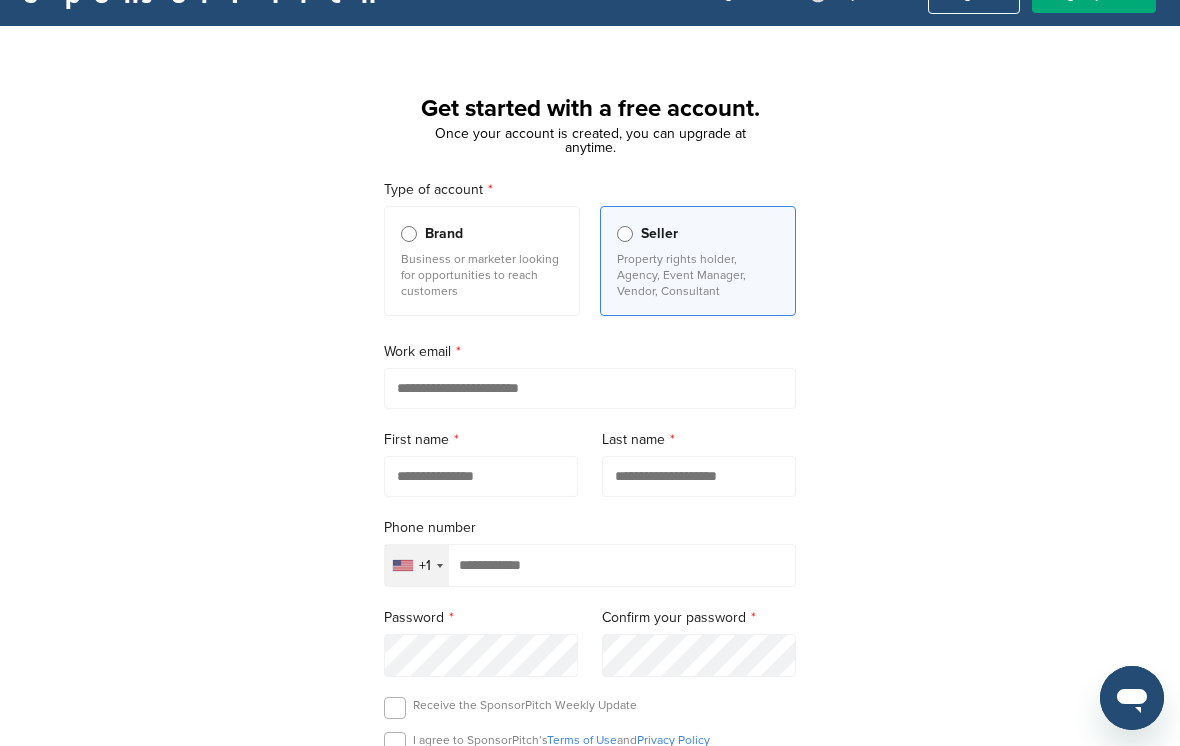 scroll, scrollTop: 37, scrollLeft: 0, axis: vertical 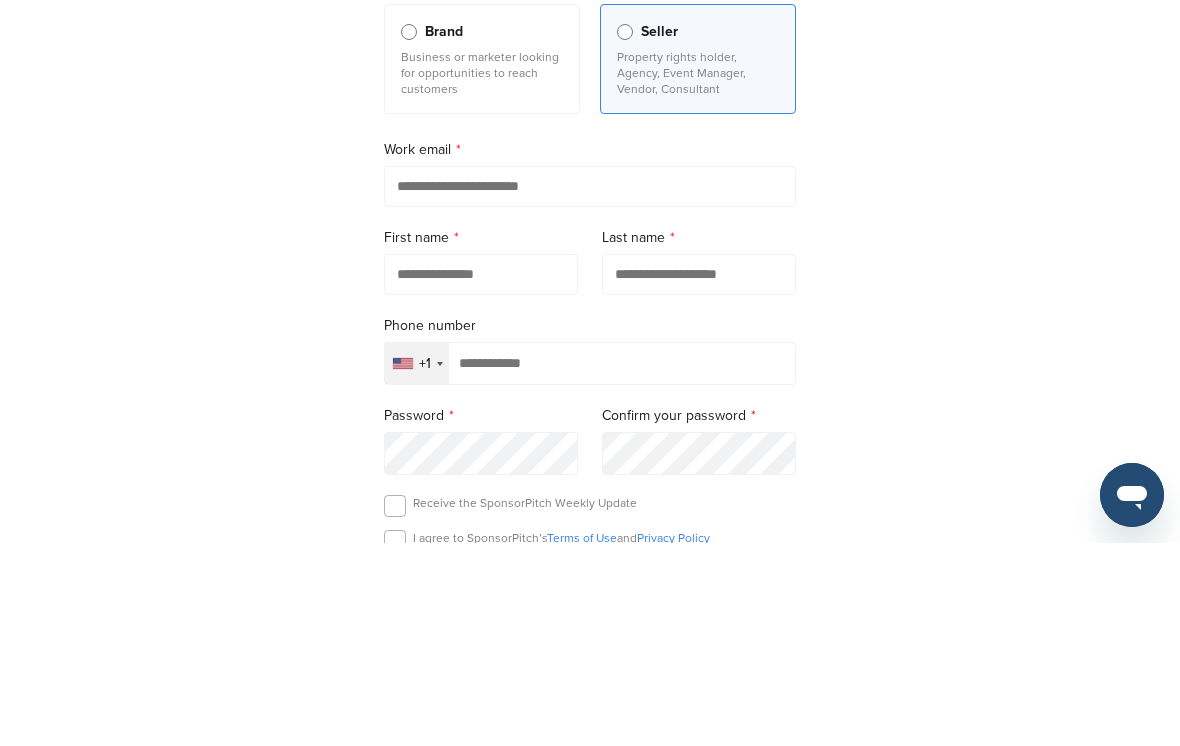 type on "**********" 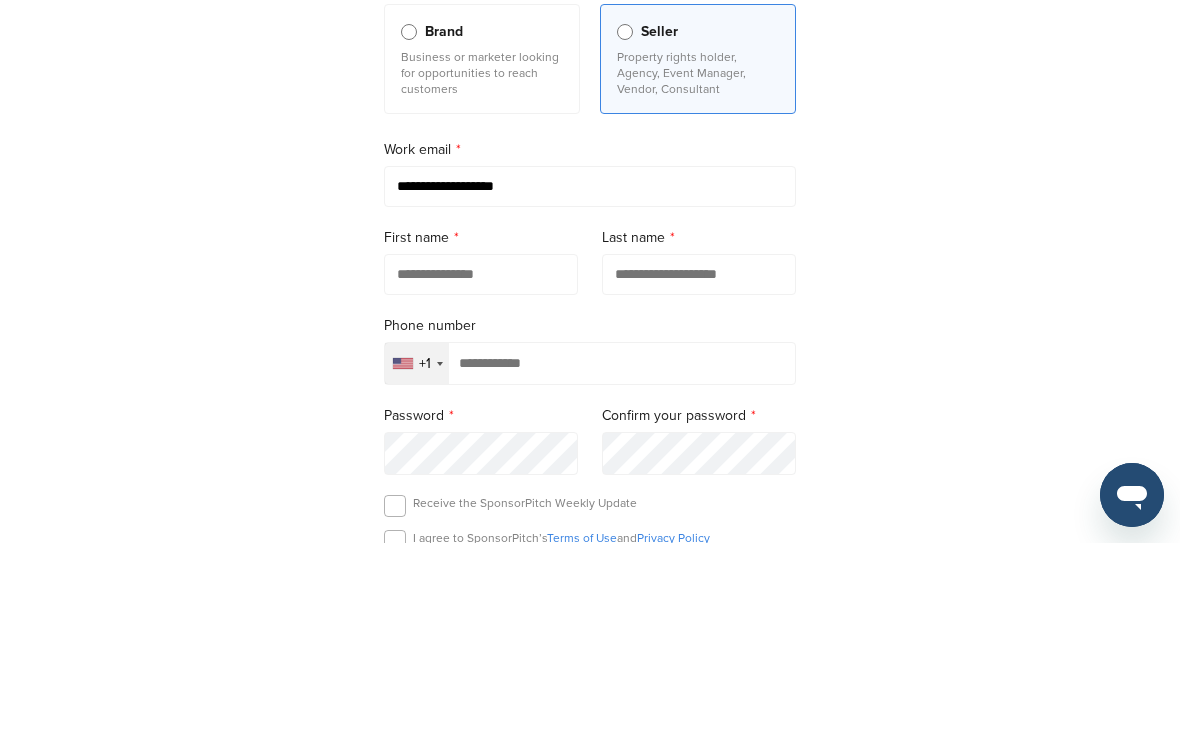 type on "***" 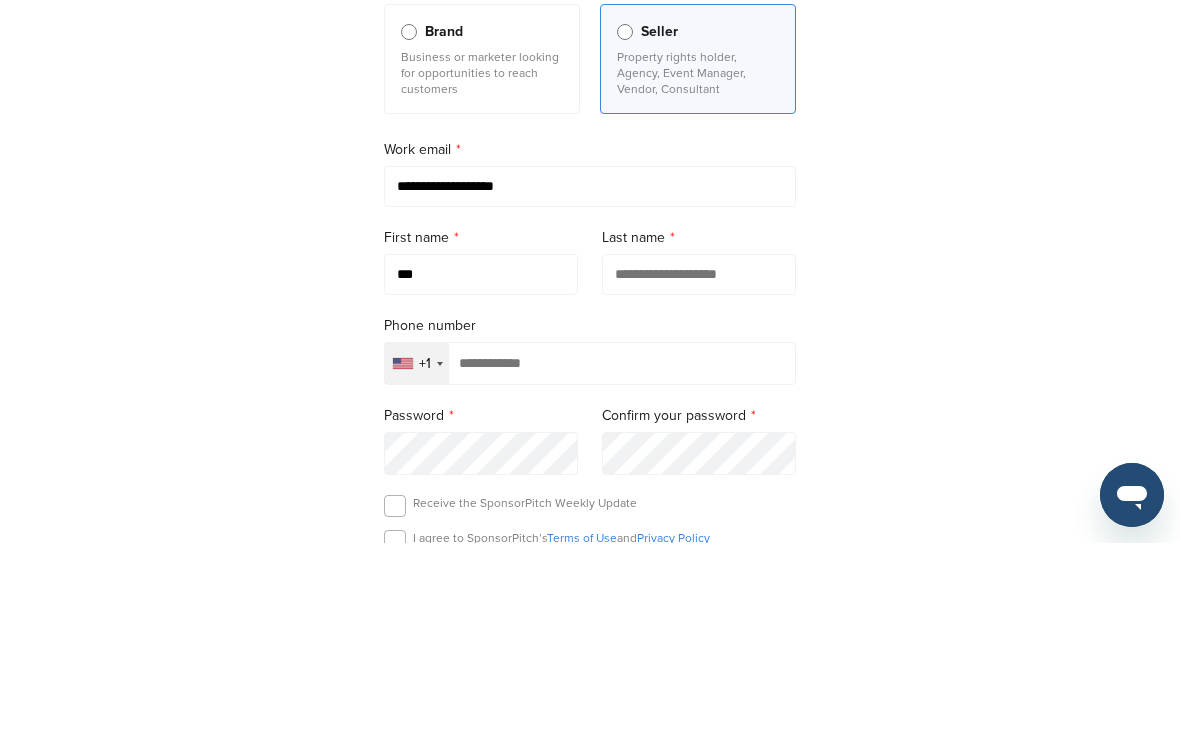 type on "*****" 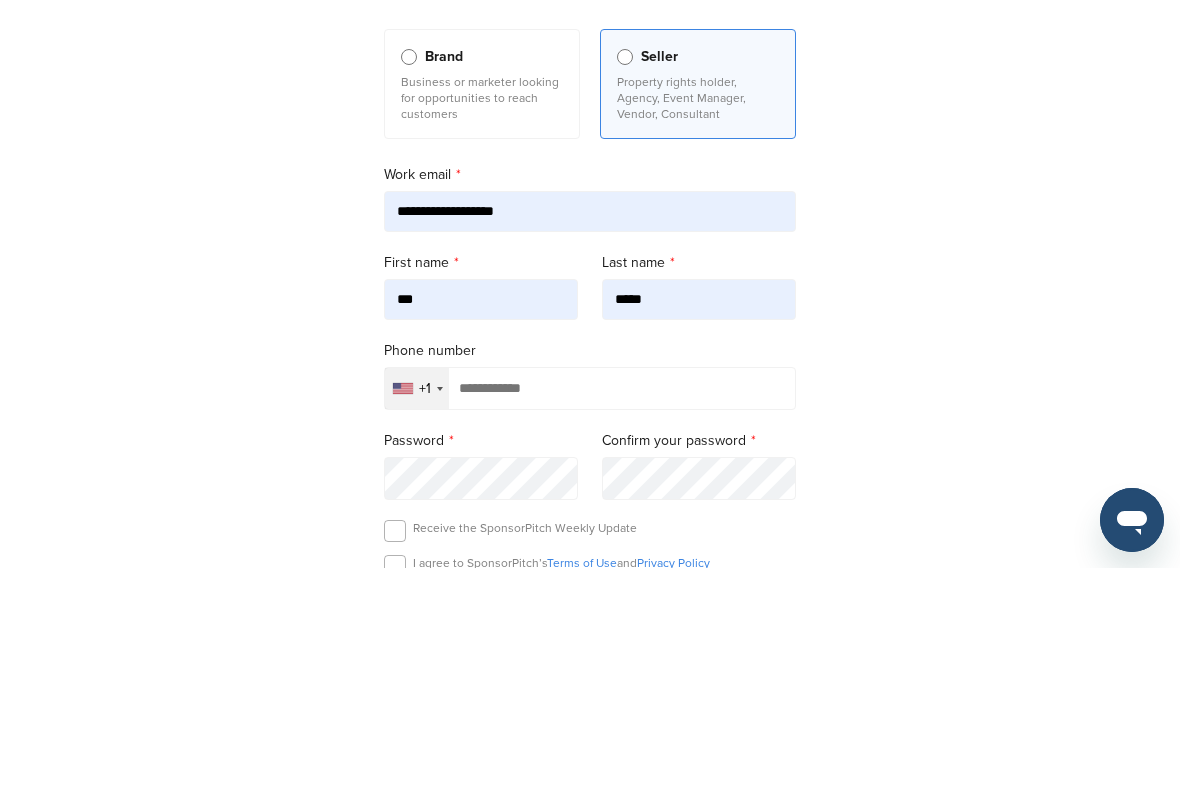 scroll, scrollTop: 241, scrollLeft: 0, axis: vertical 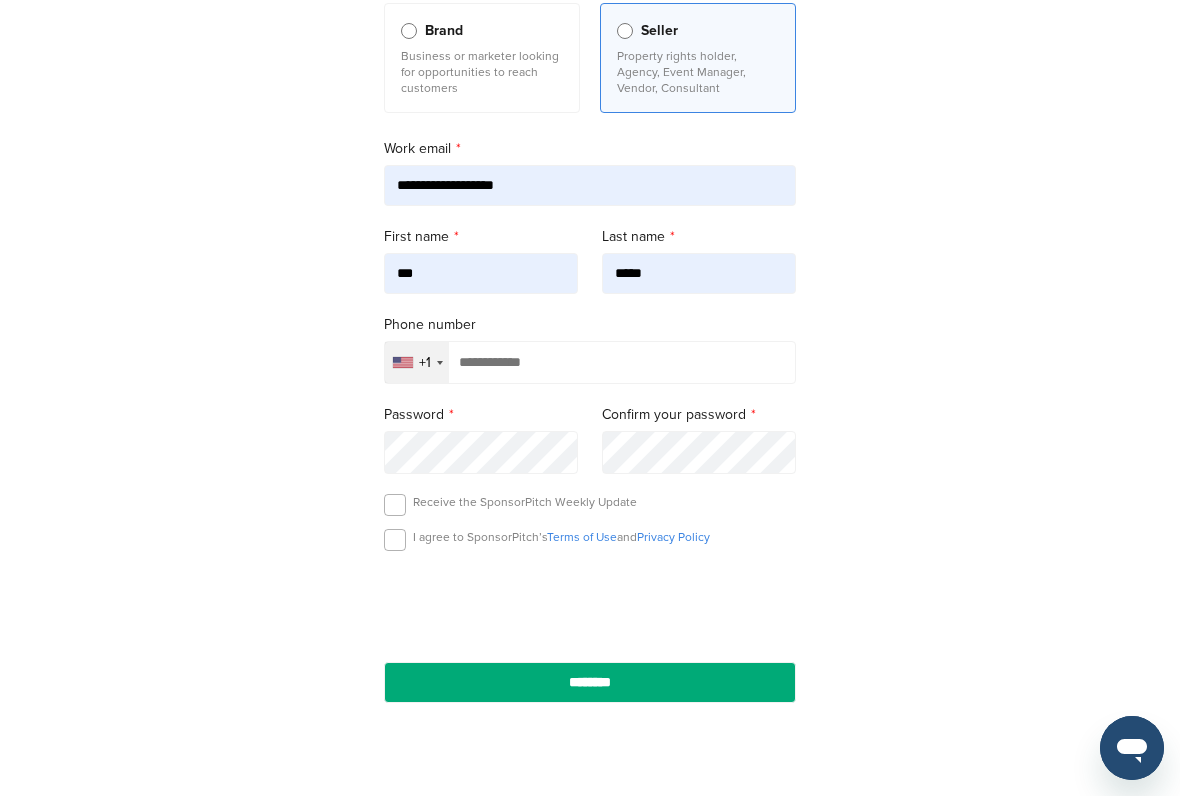 click on "+1" at bounding box center [417, 362] 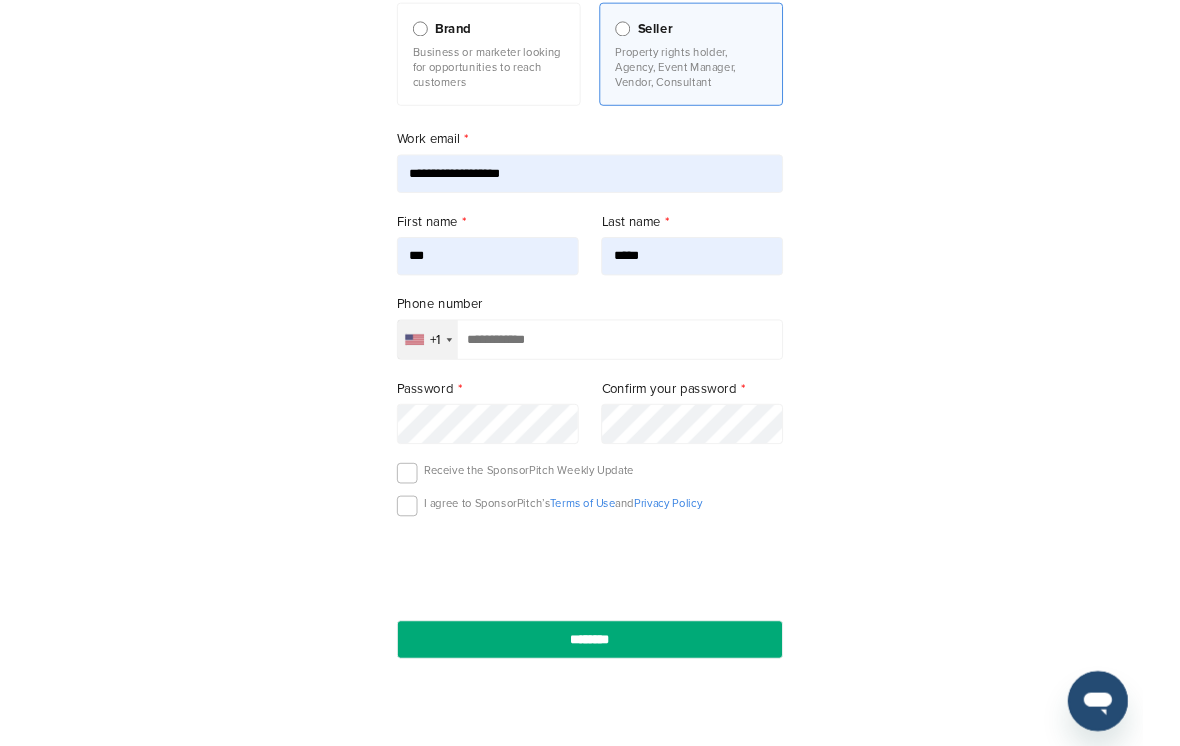 scroll, scrollTop: 240, scrollLeft: 0, axis: vertical 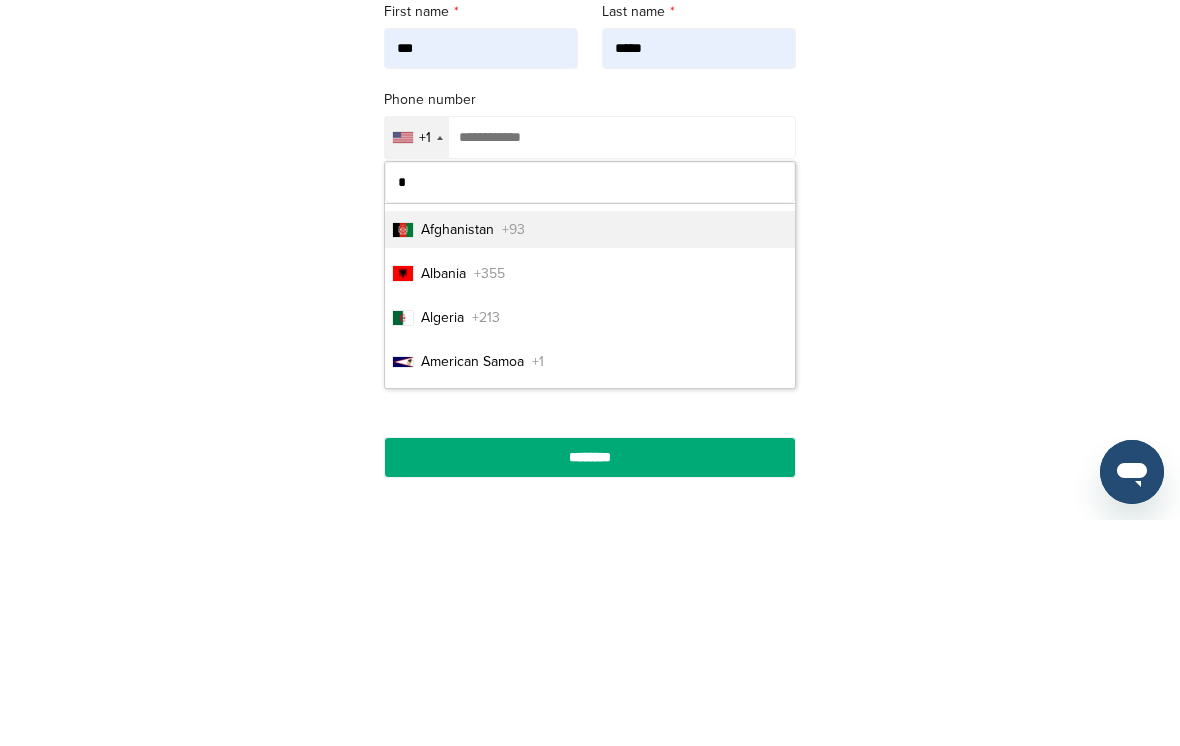 type on "**" 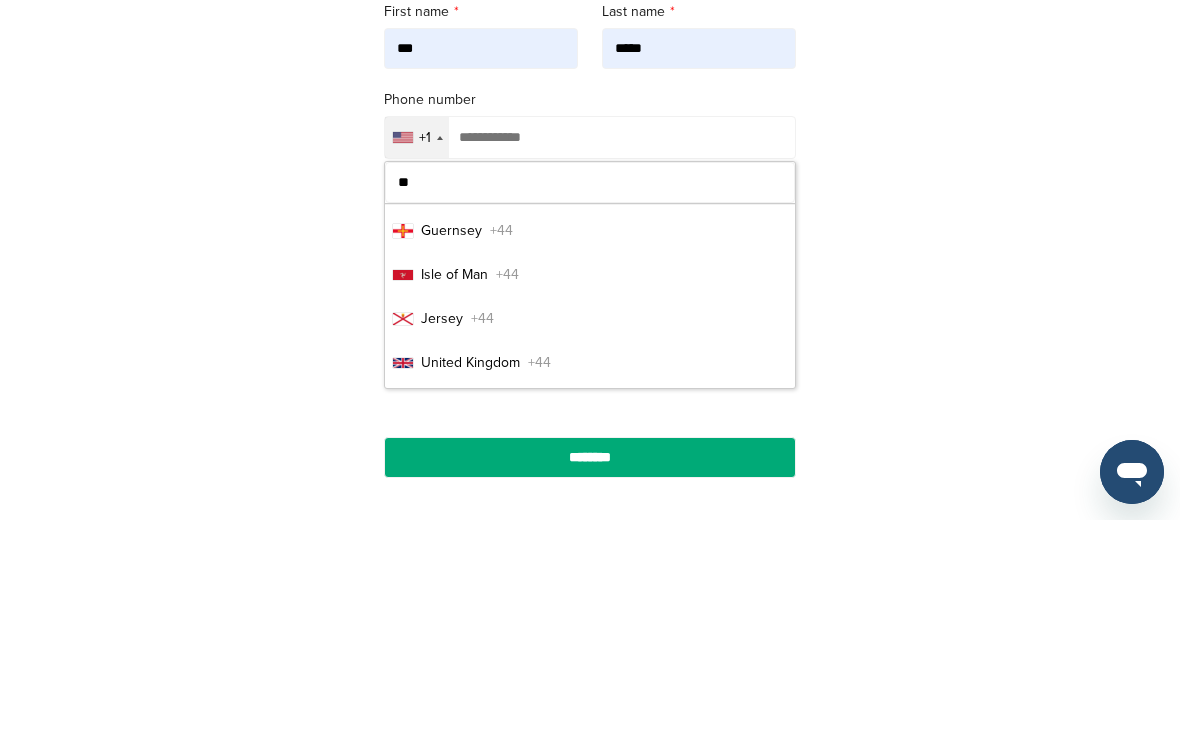 scroll, scrollTop: 43, scrollLeft: 0, axis: vertical 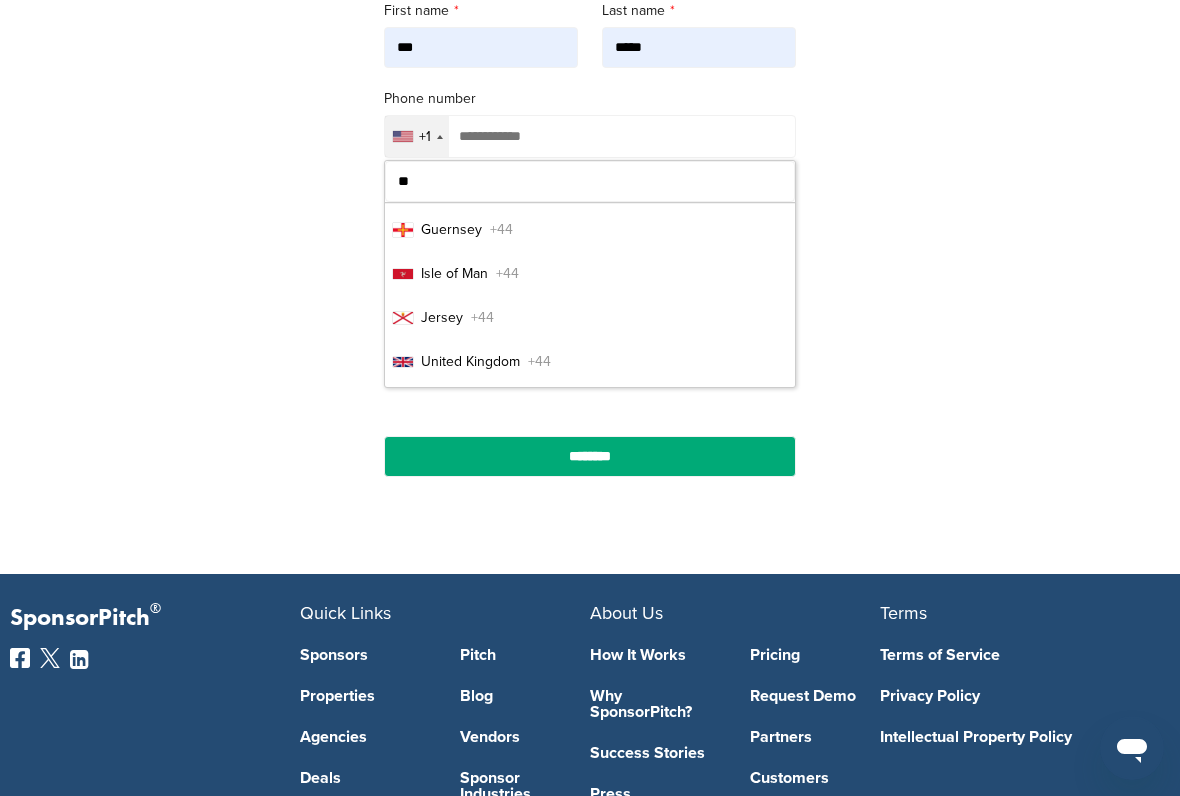 click on "United Kingdom" at bounding box center [470, 361] 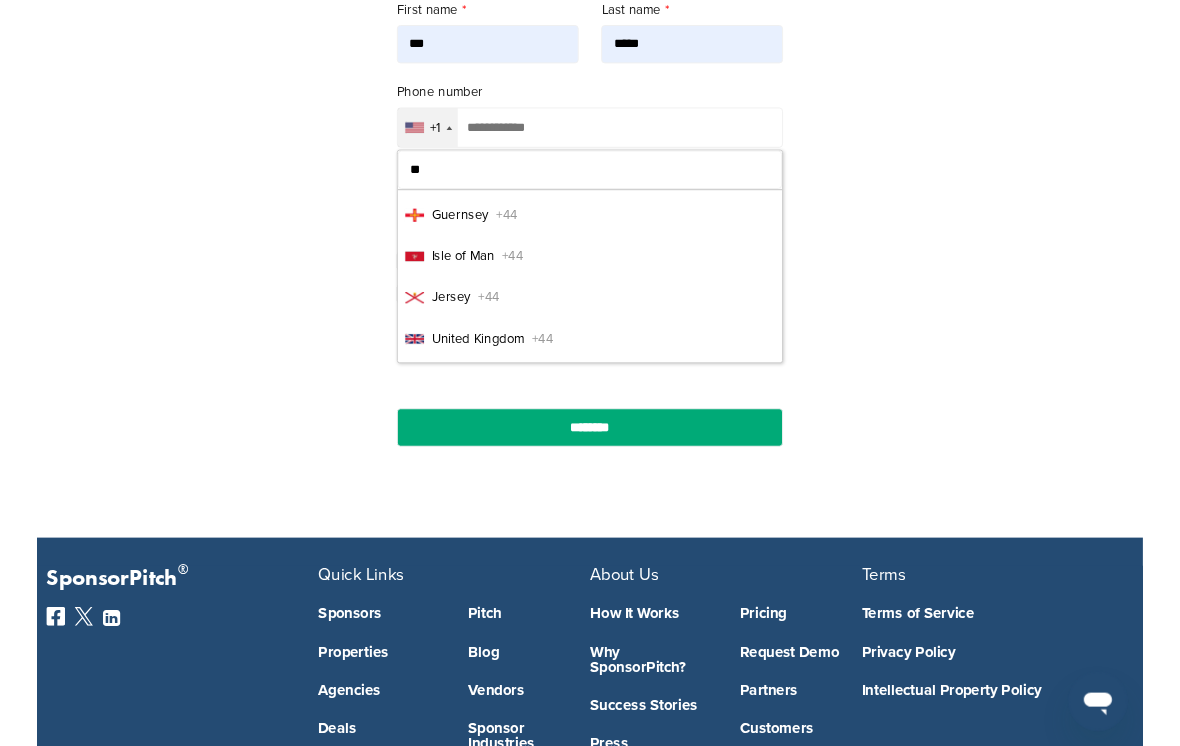 scroll, scrollTop: 466, scrollLeft: 0, axis: vertical 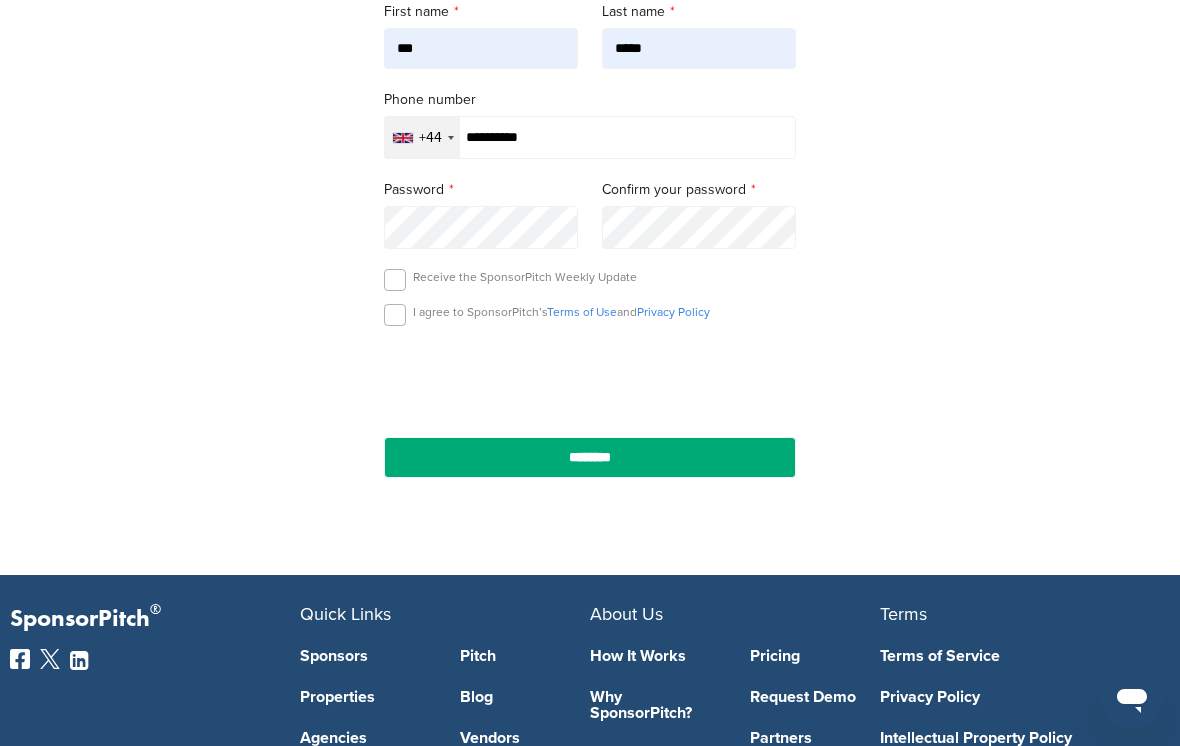 type on "**********" 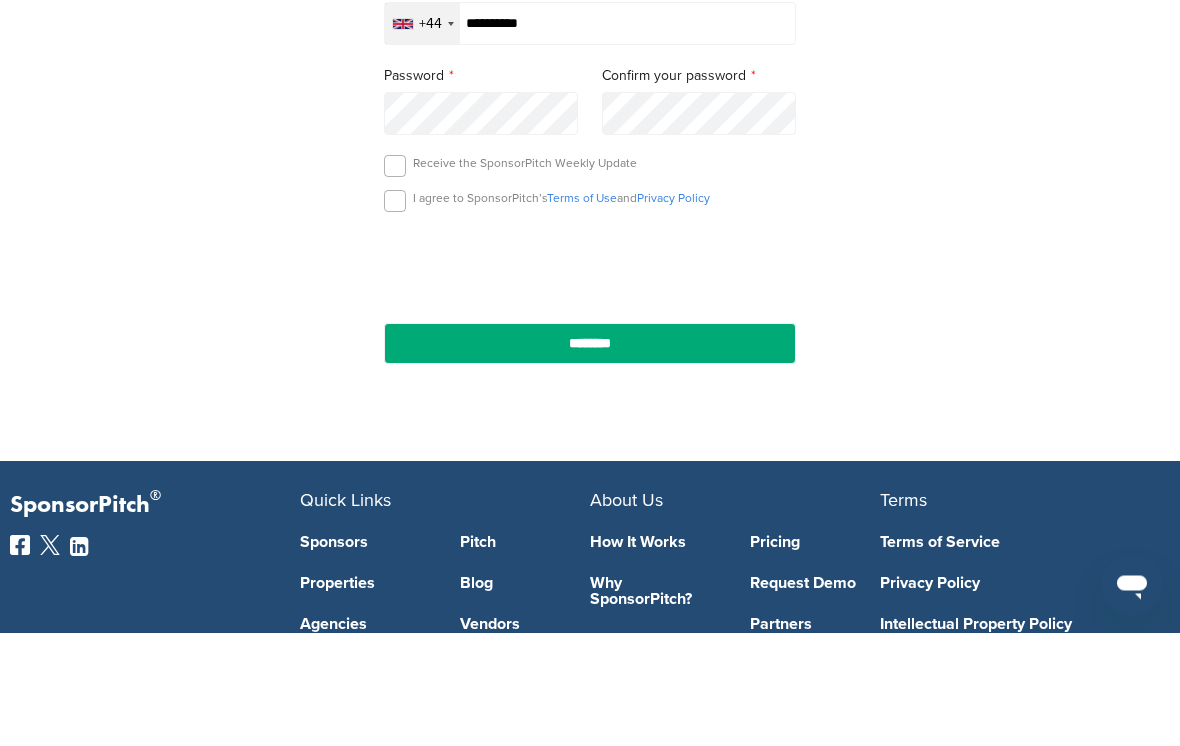click at bounding box center [395, 315] 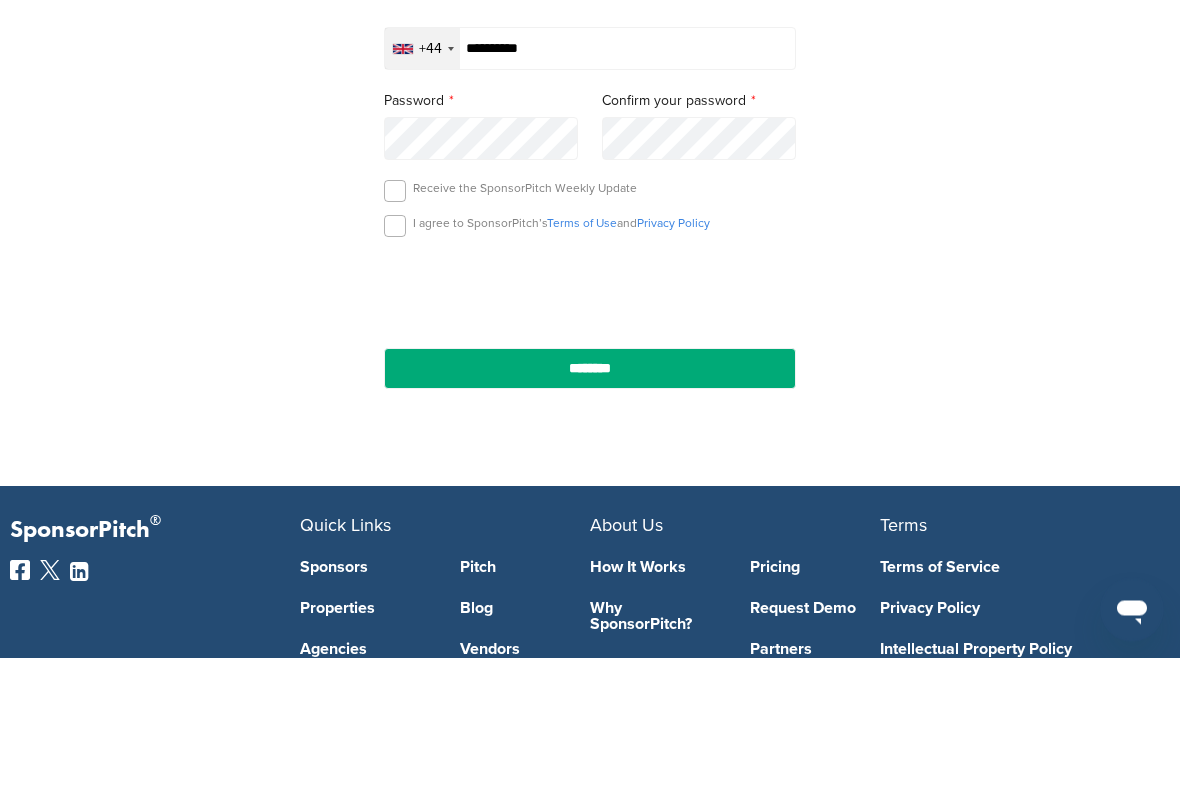 scroll, scrollTop: 580, scrollLeft: 0, axis: vertical 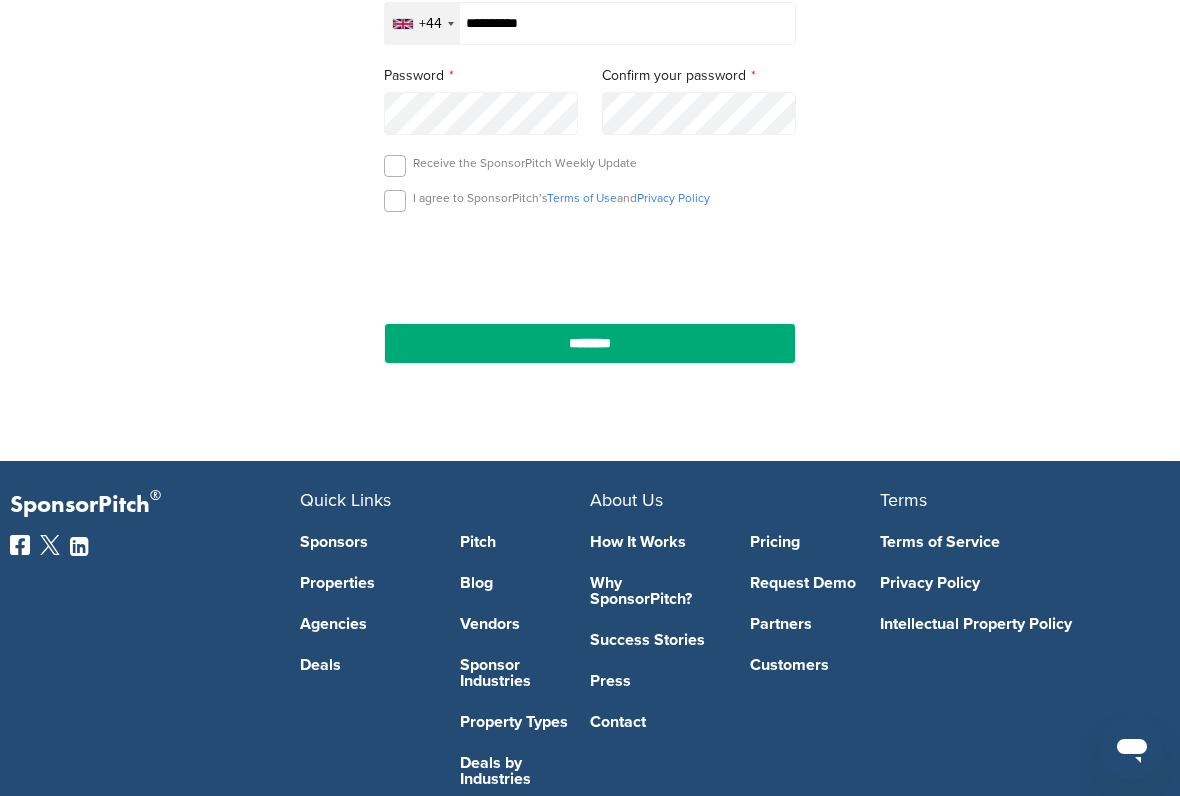 click at bounding box center (395, 166) 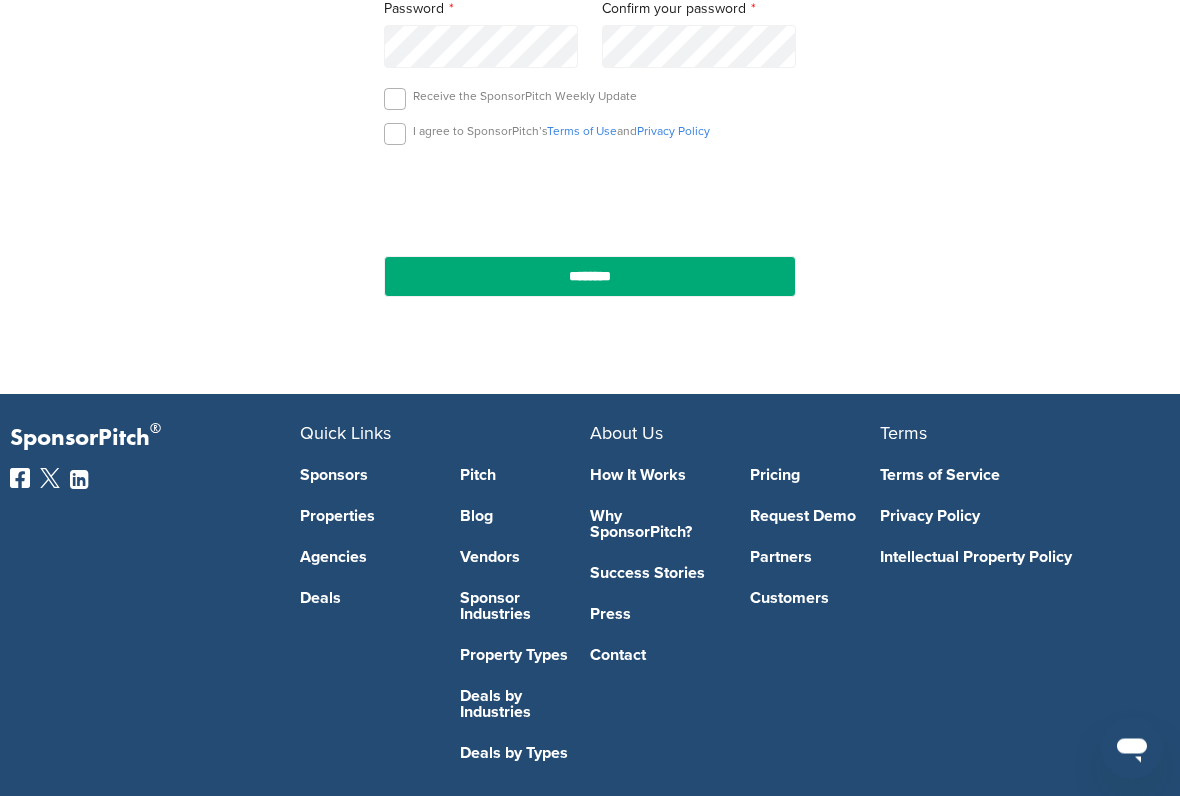 scroll, scrollTop: 646, scrollLeft: 0, axis: vertical 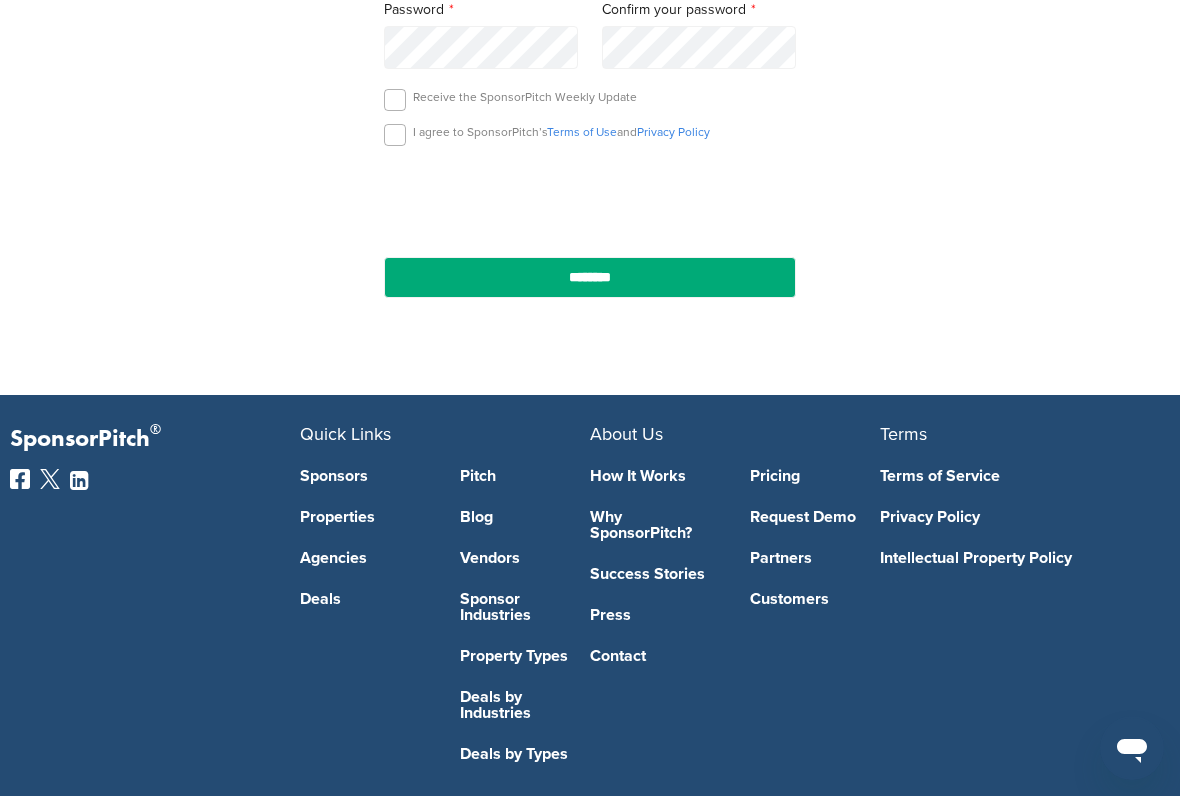 click on "********" at bounding box center (590, 277) 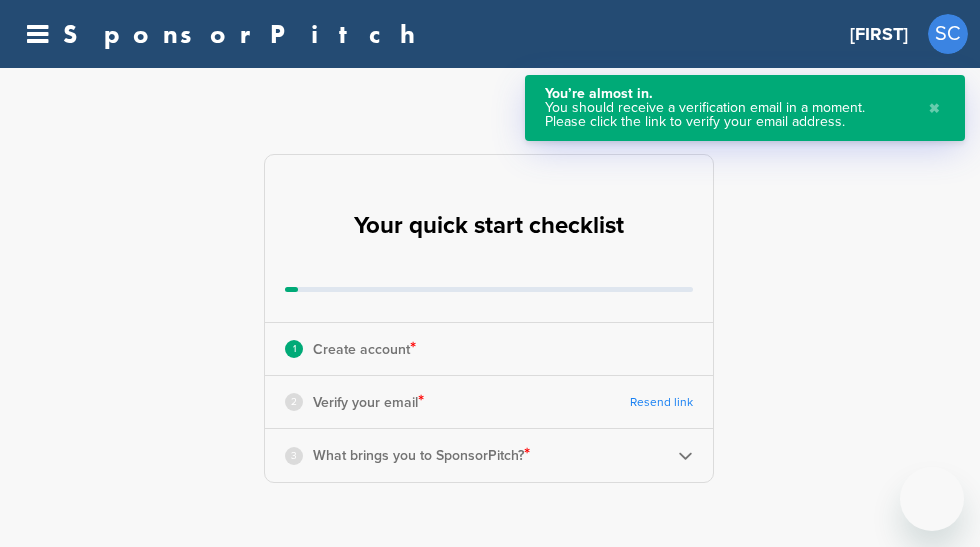 scroll, scrollTop: 0, scrollLeft: 0, axis: both 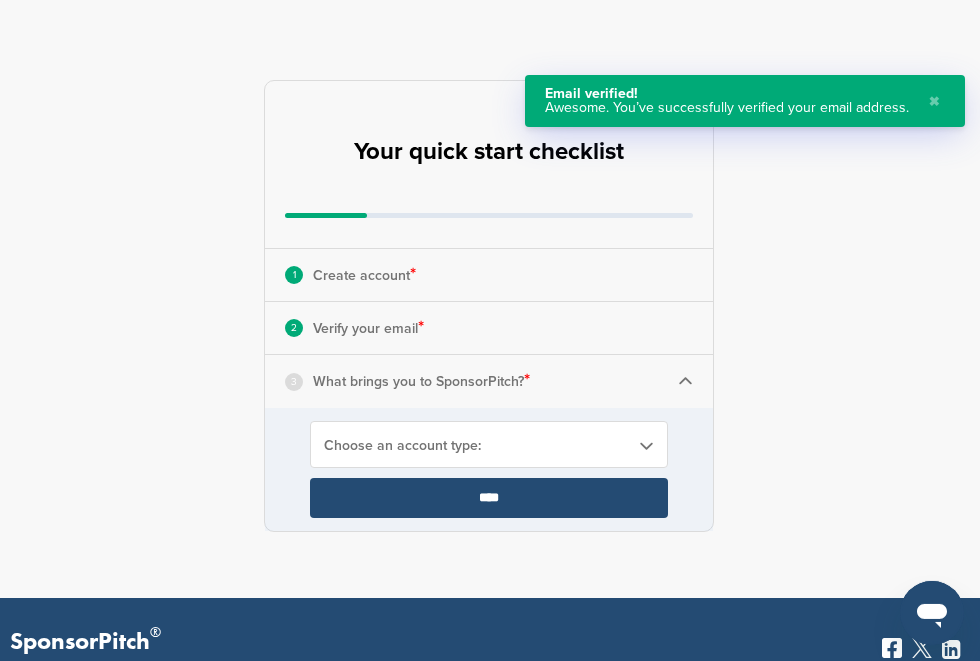 click on "Choose an account type:" at bounding box center [476, 445] 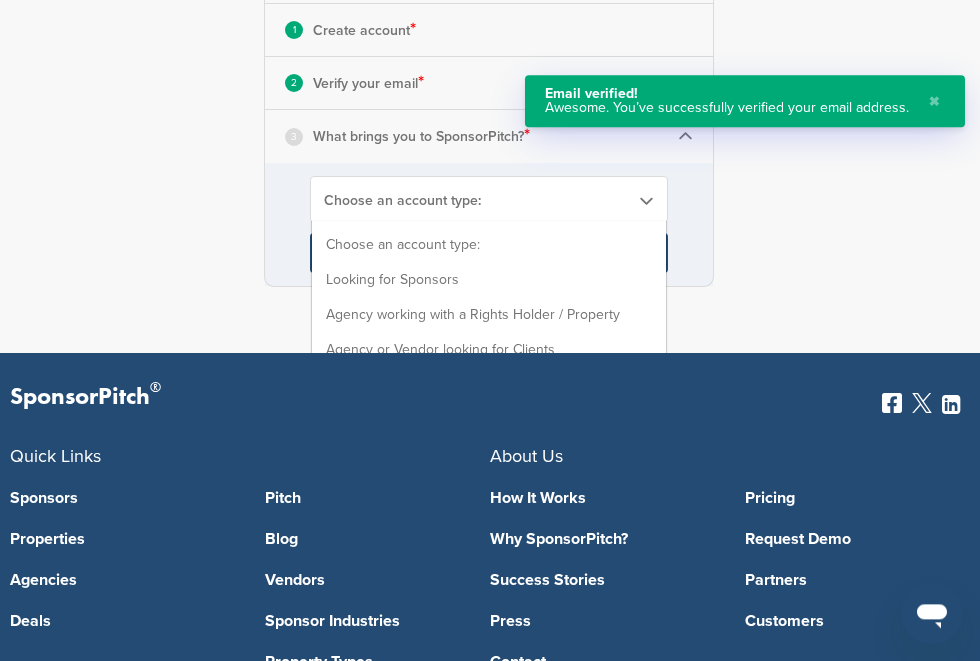 scroll, scrollTop: 319, scrollLeft: 0, axis: vertical 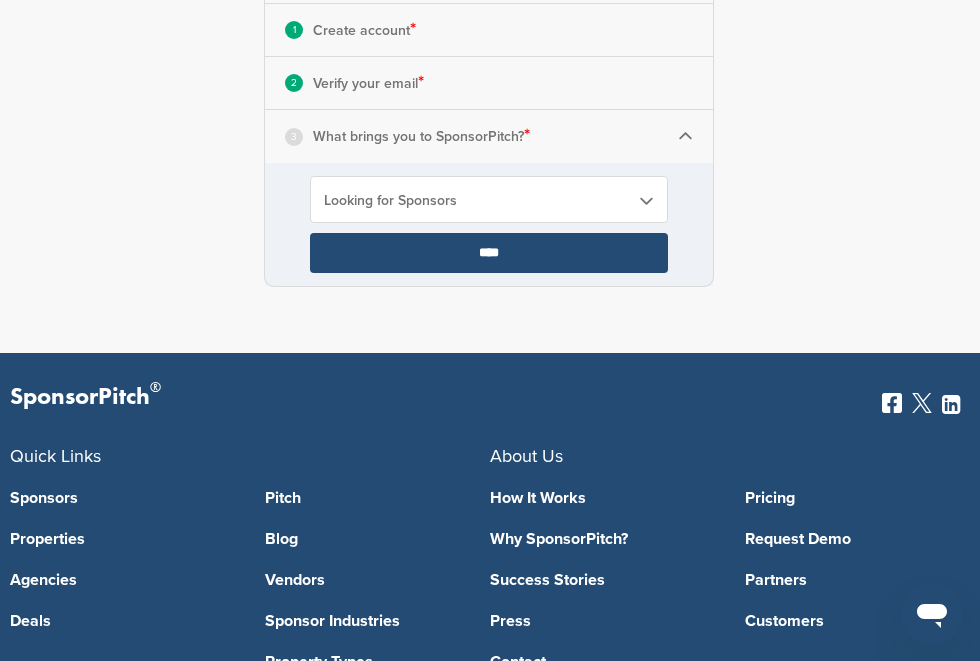 click on "****" at bounding box center [489, 253] 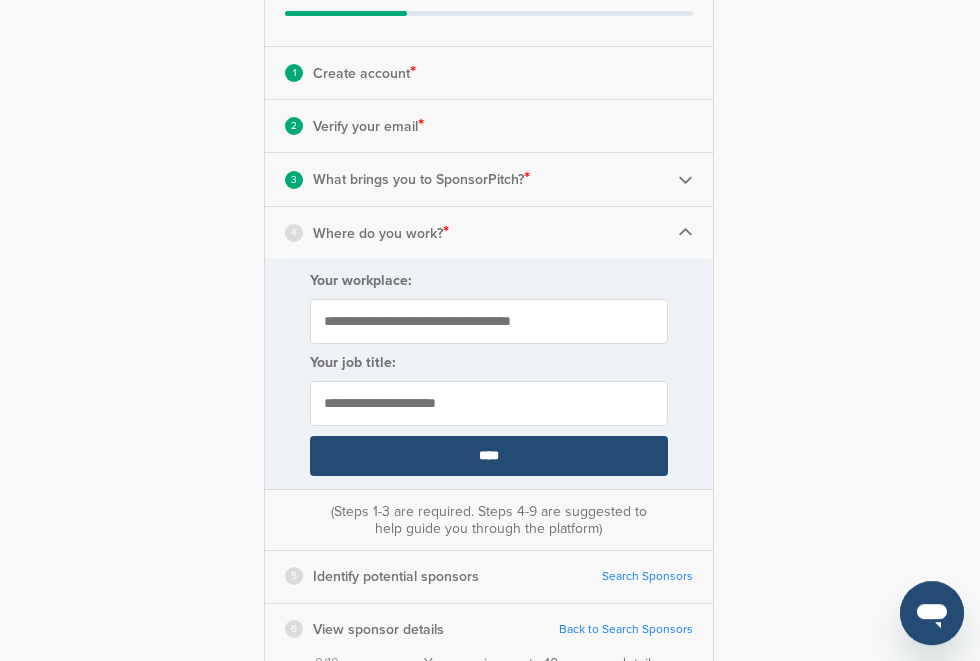 scroll, scrollTop: 275, scrollLeft: 0, axis: vertical 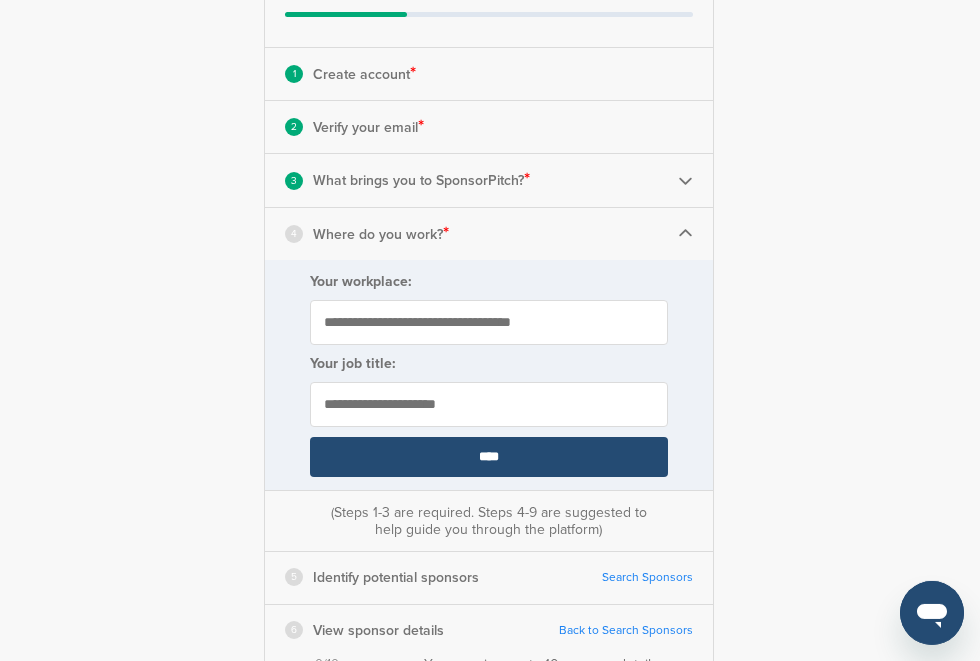 click on "Your workplace:" at bounding box center (489, 322) 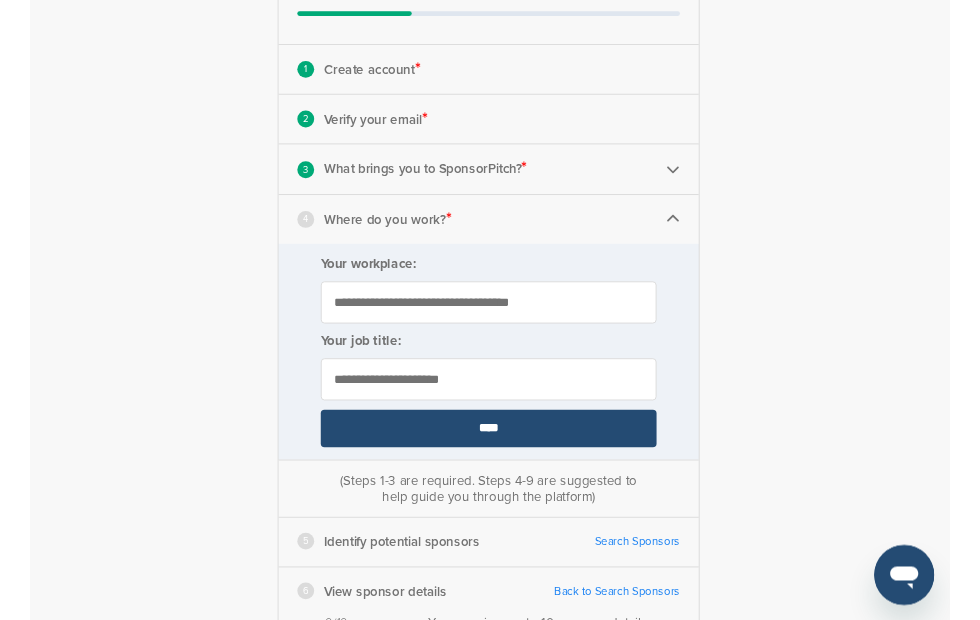 scroll, scrollTop: 275, scrollLeft: 0, axis: vertical 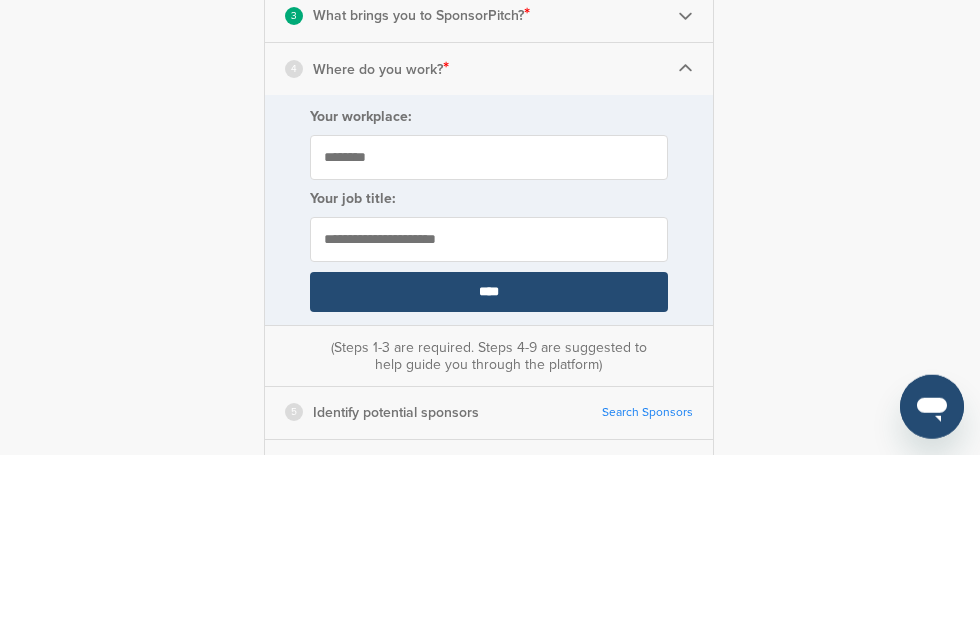 type on "********" 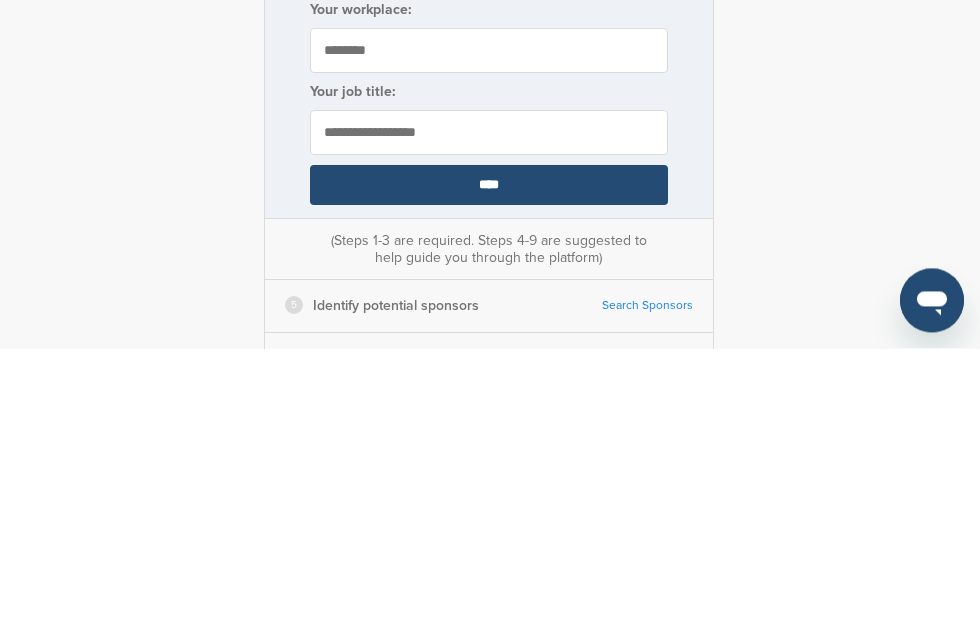 type on "**********" 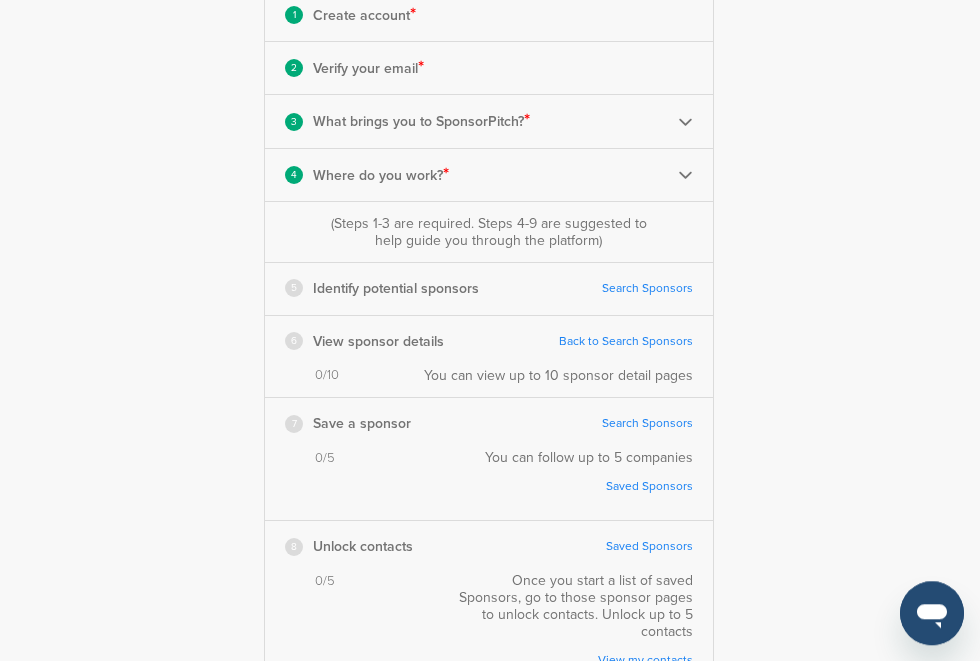 scroll, scrollTop: 334, scrollLeft: 0, axis: vertical 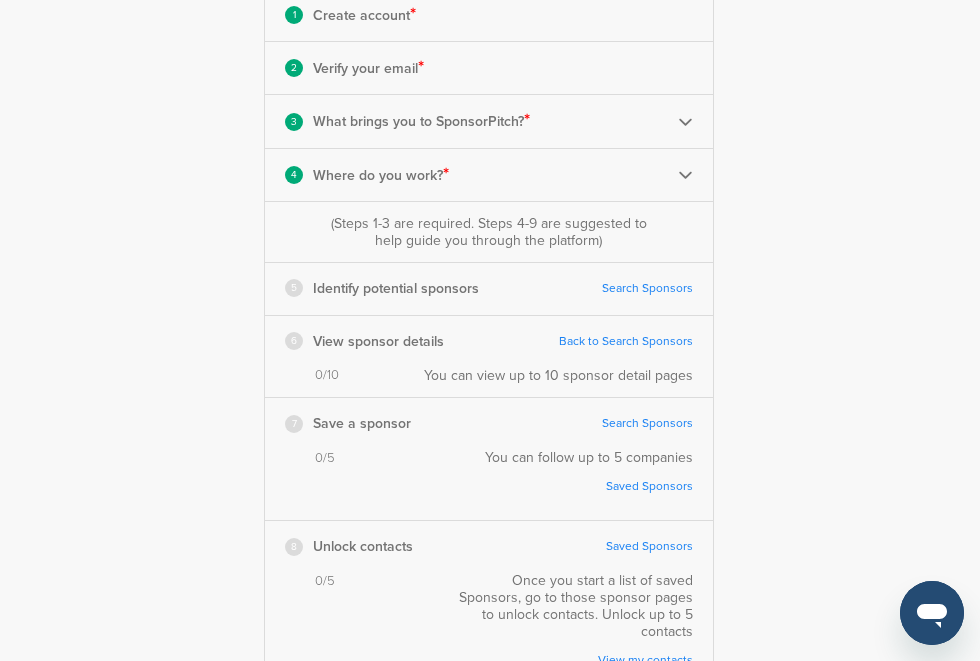 click on "Search Sponsors" at bounding box center [647, 288] 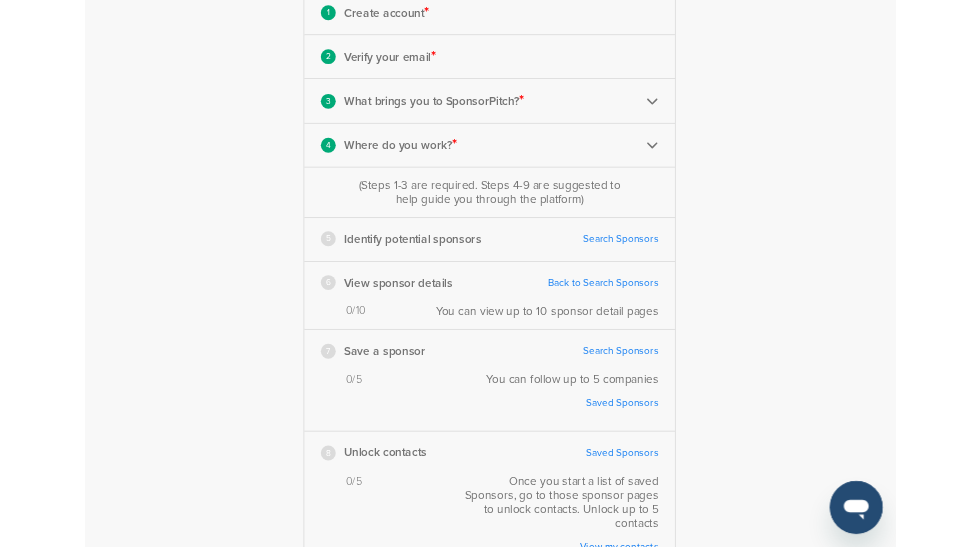 scroll, scrollTop: 380, scrollLeft: 0, axis: vertical 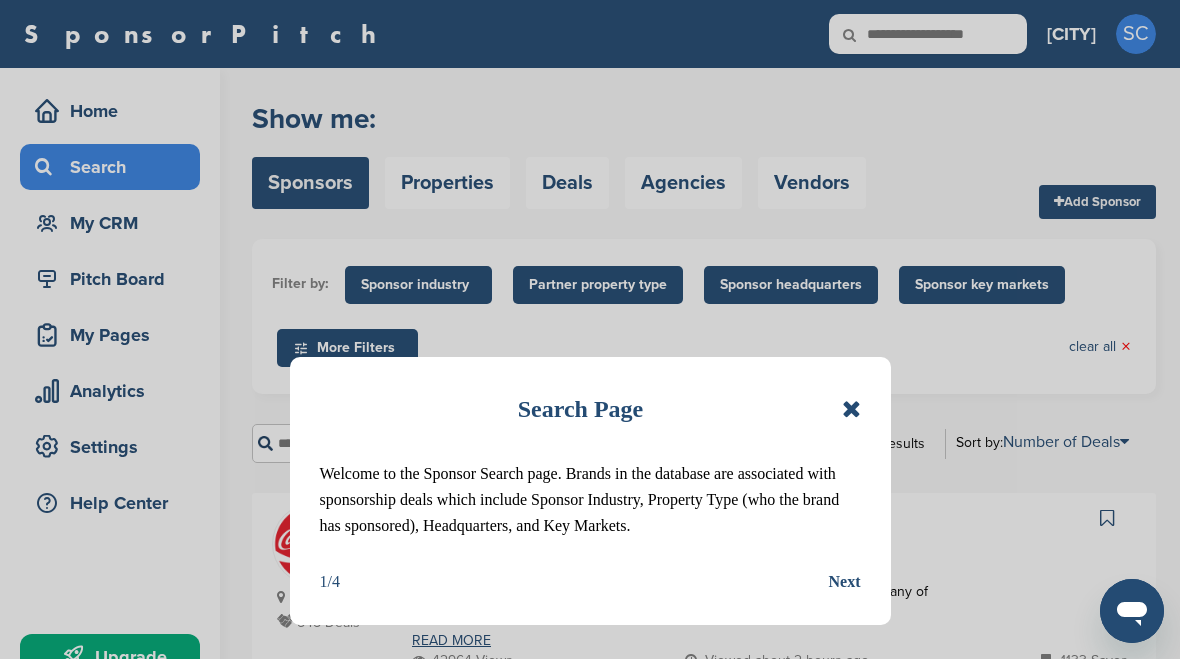 click at bounding box center (851, 409) 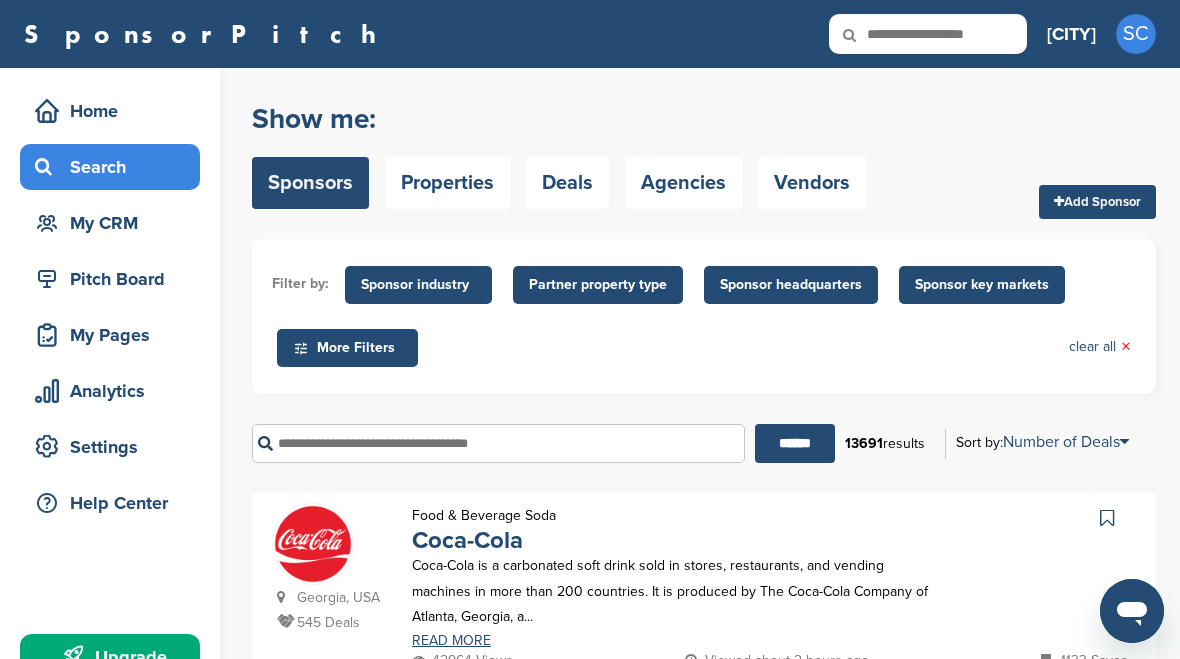 click on "Sponsor industry" at bounding box center [418, 285] 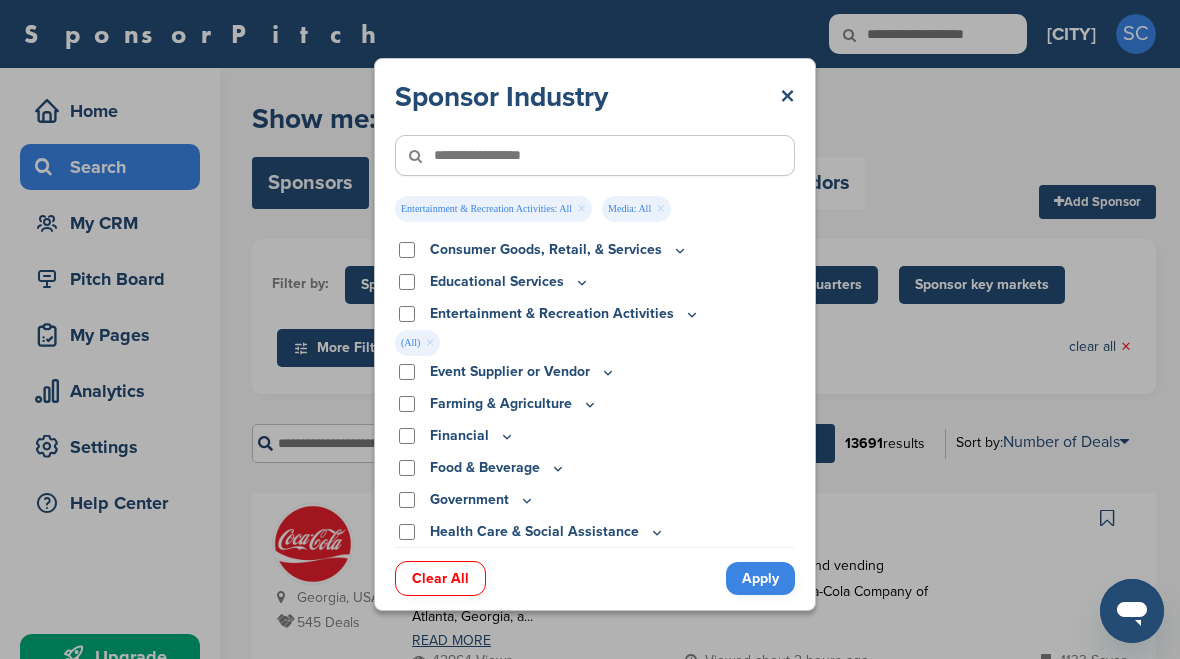 scroll, scrollTop: 125, scrollLeft: 0, axis: vertical 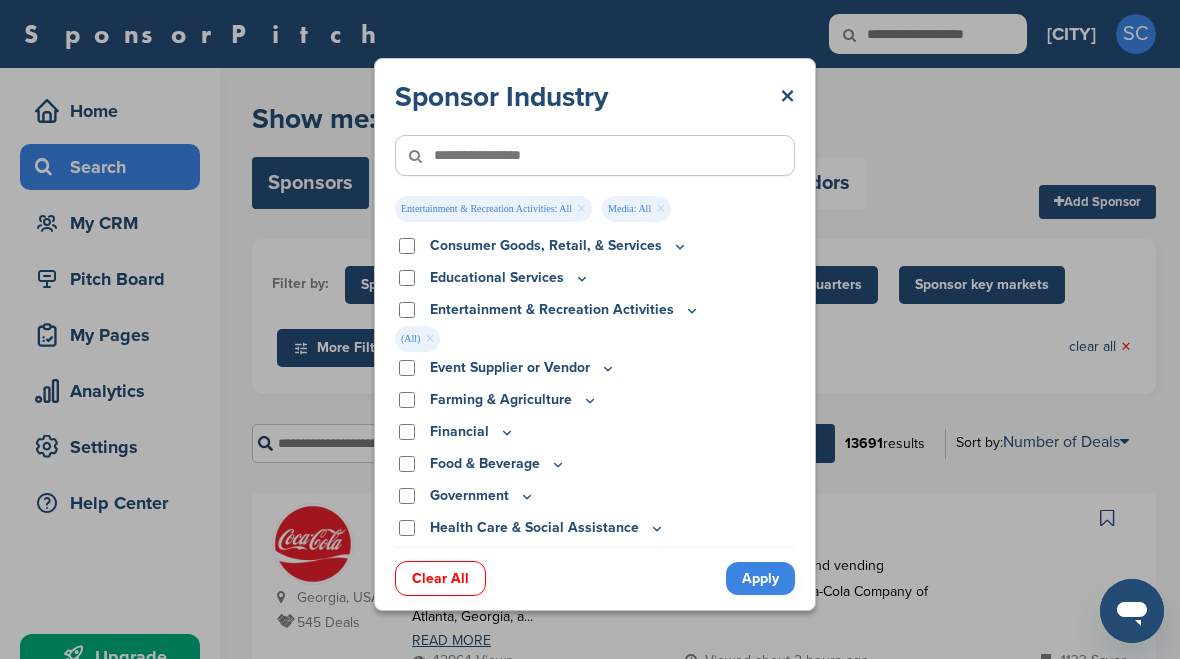 click 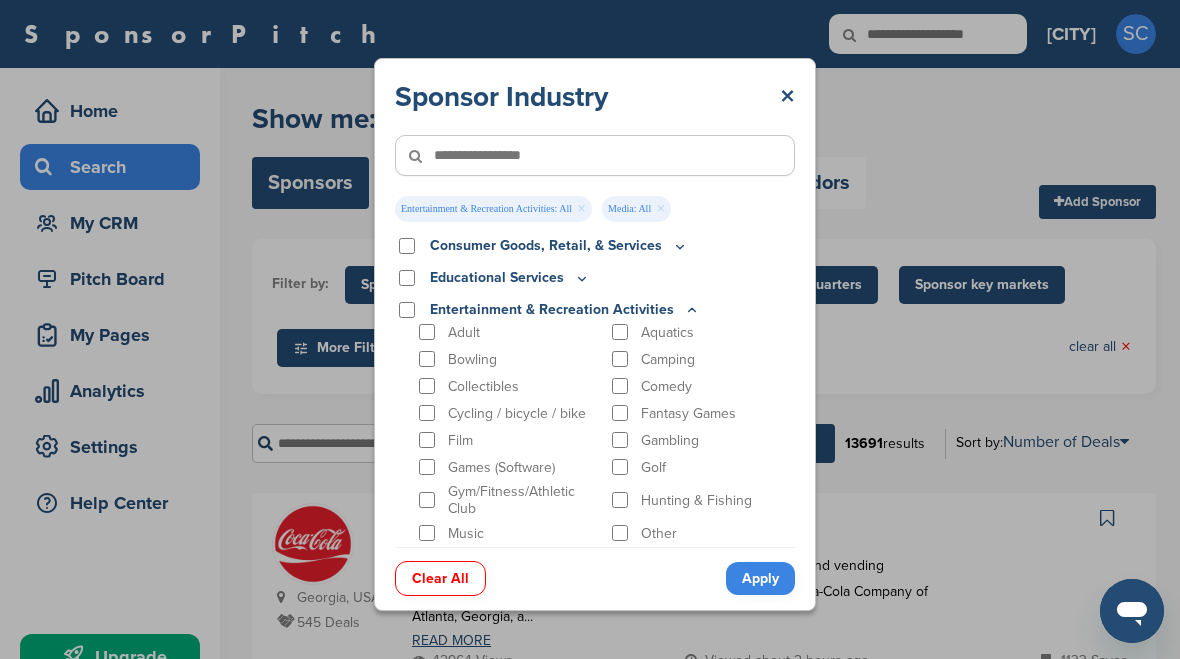 click 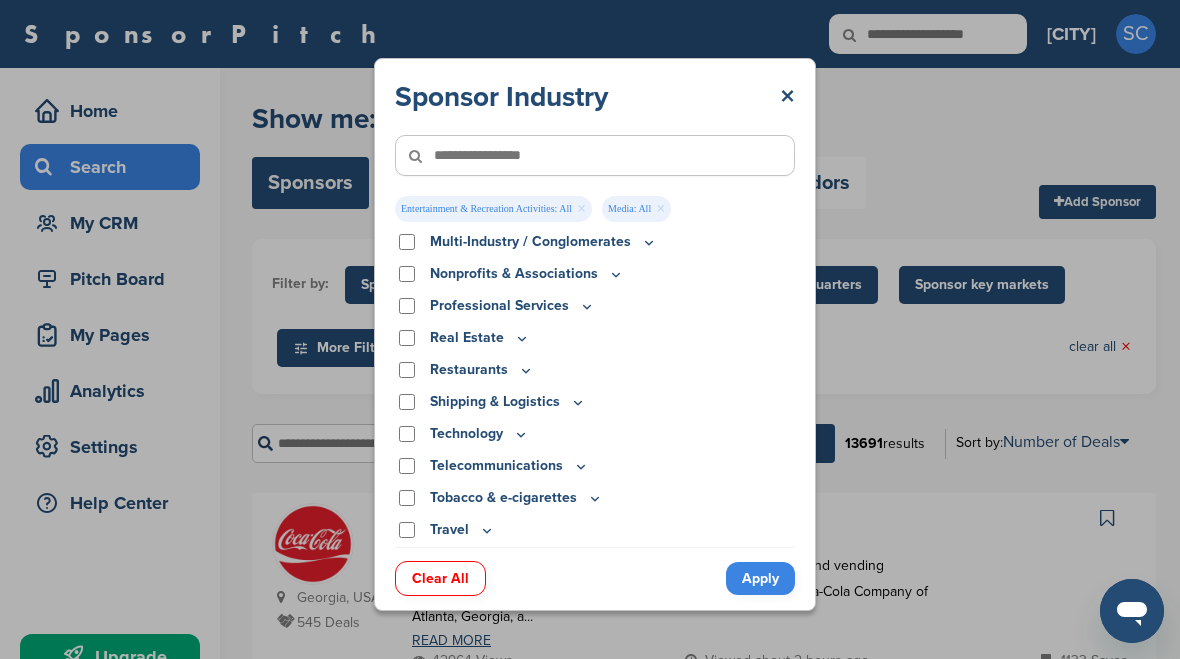 scroll, scrollTop: 661, scrollLeft: 0, axis: vertical 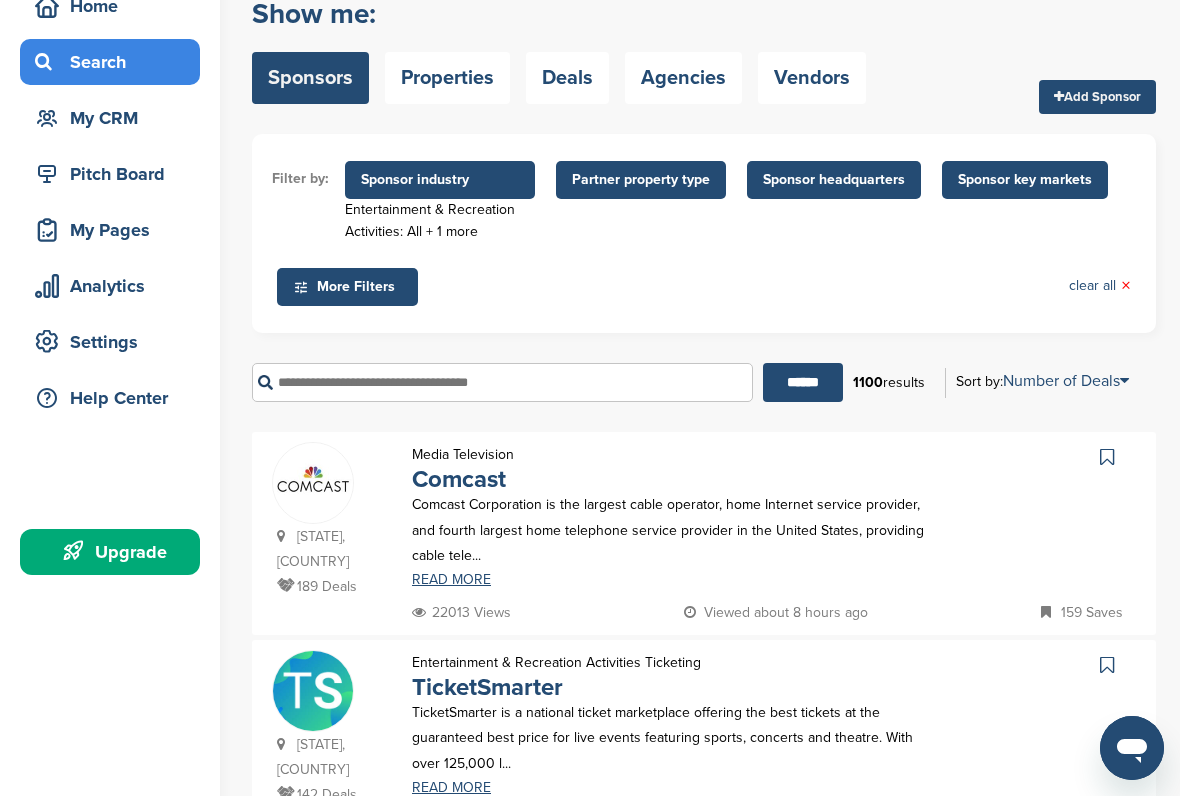 click on "Partner property type" at bounding box center (641, 180) 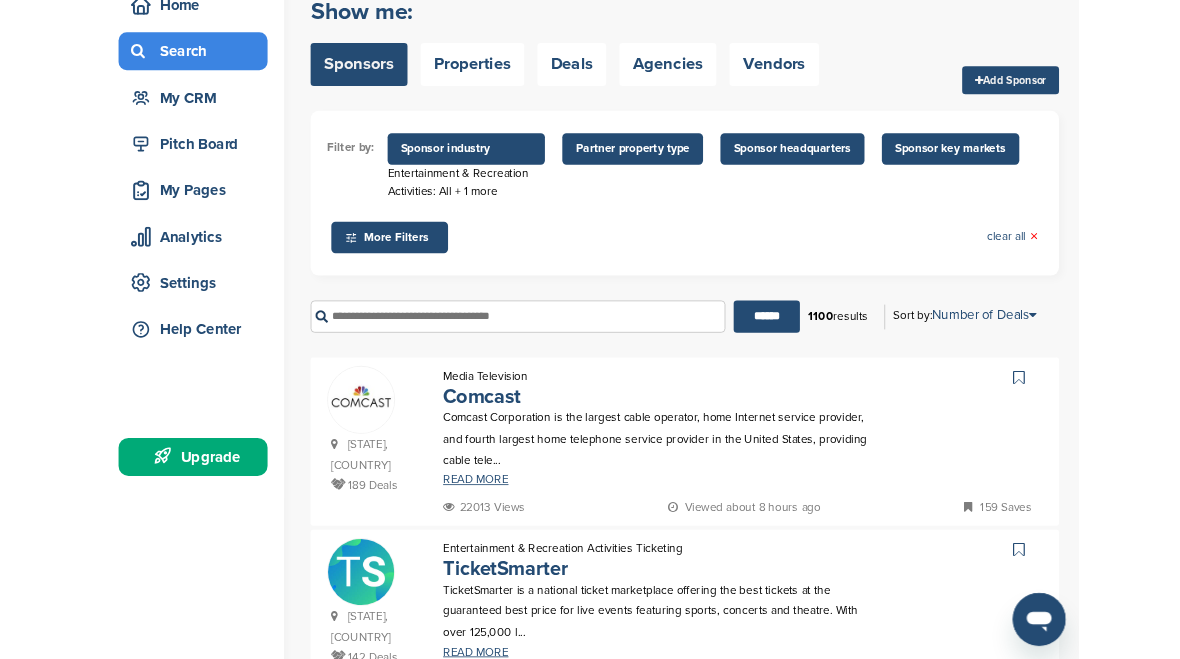 scroll, scrollTop: 0, scrollLeft: 0, axis: both 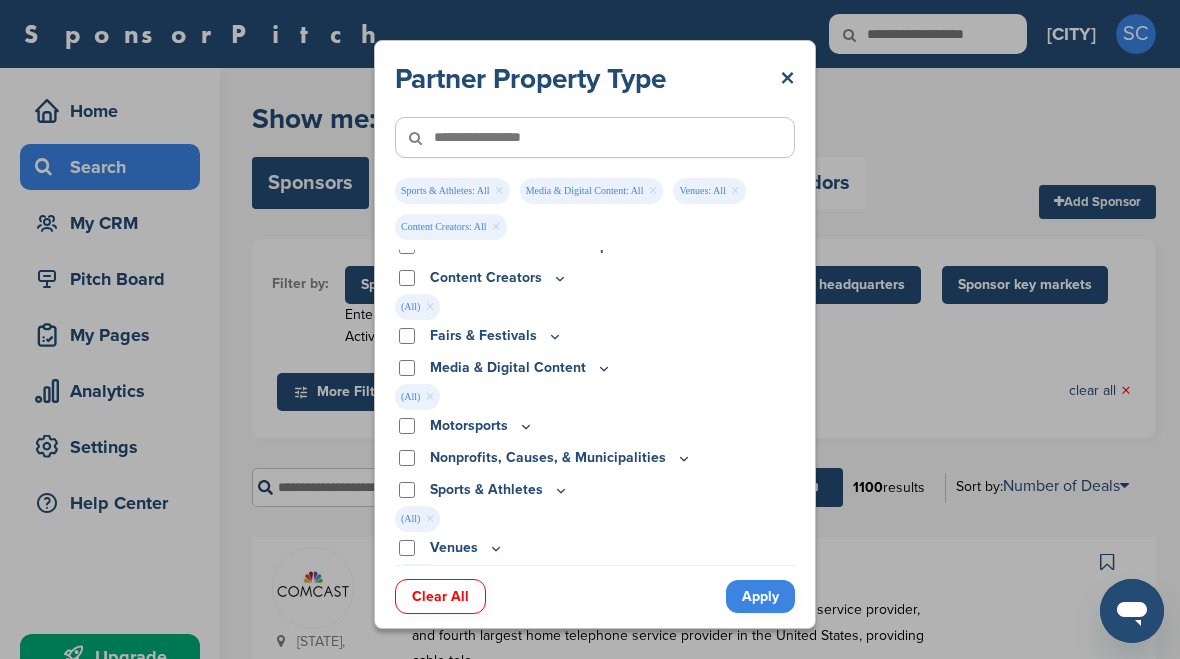 click on "Apply" at bounding box center (760, 596) 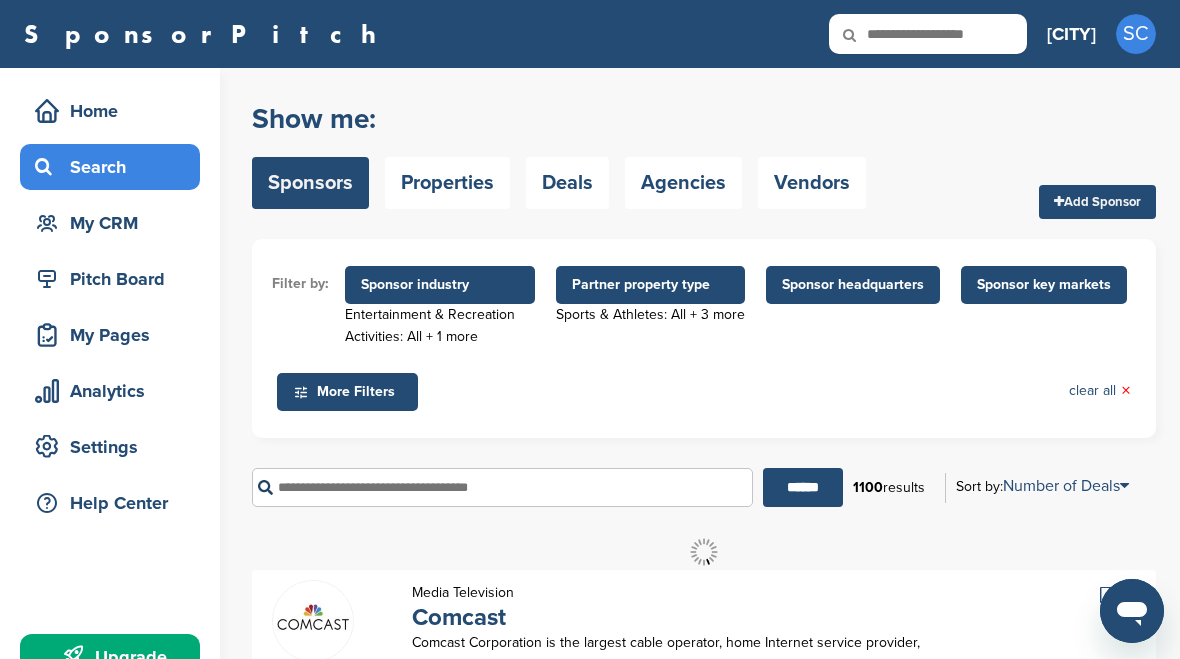 click on "Sponsor headquarters" at bounding box center [853, 285] 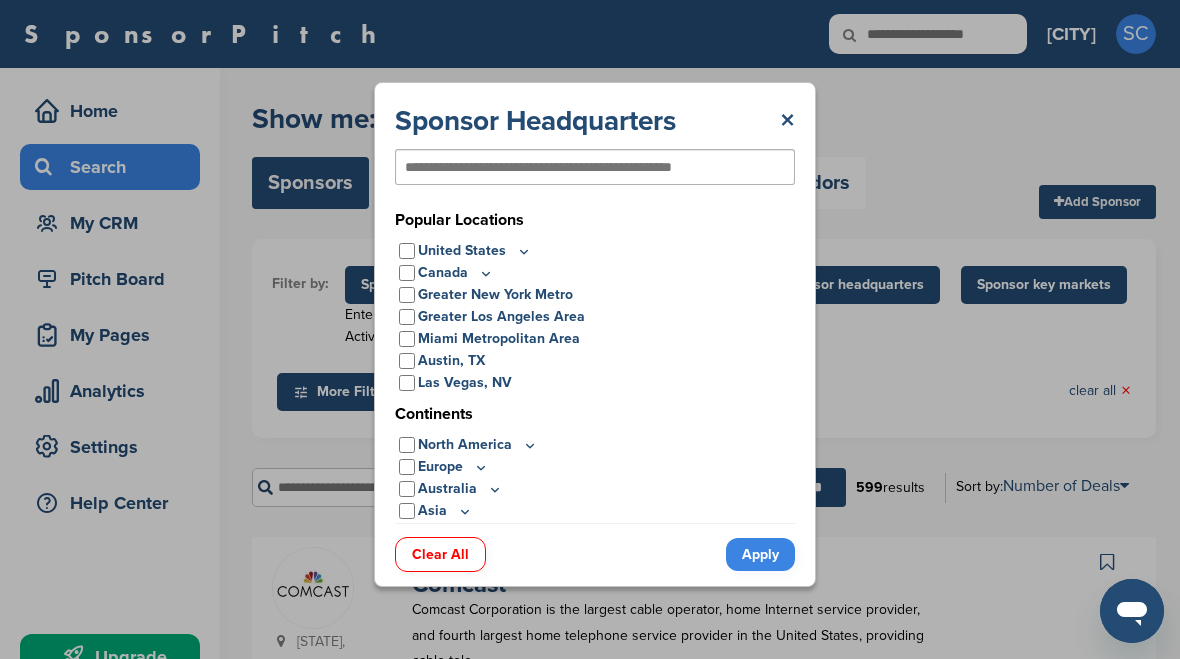 click at bounding box center [562, 167] 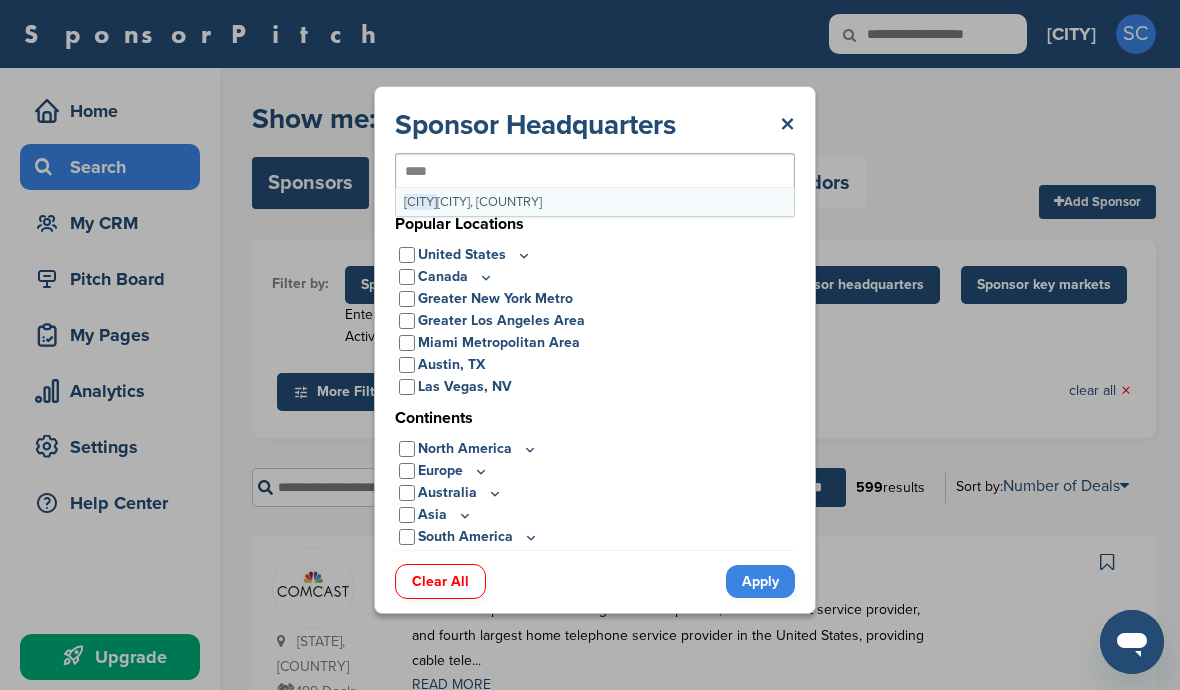 type on "*****" 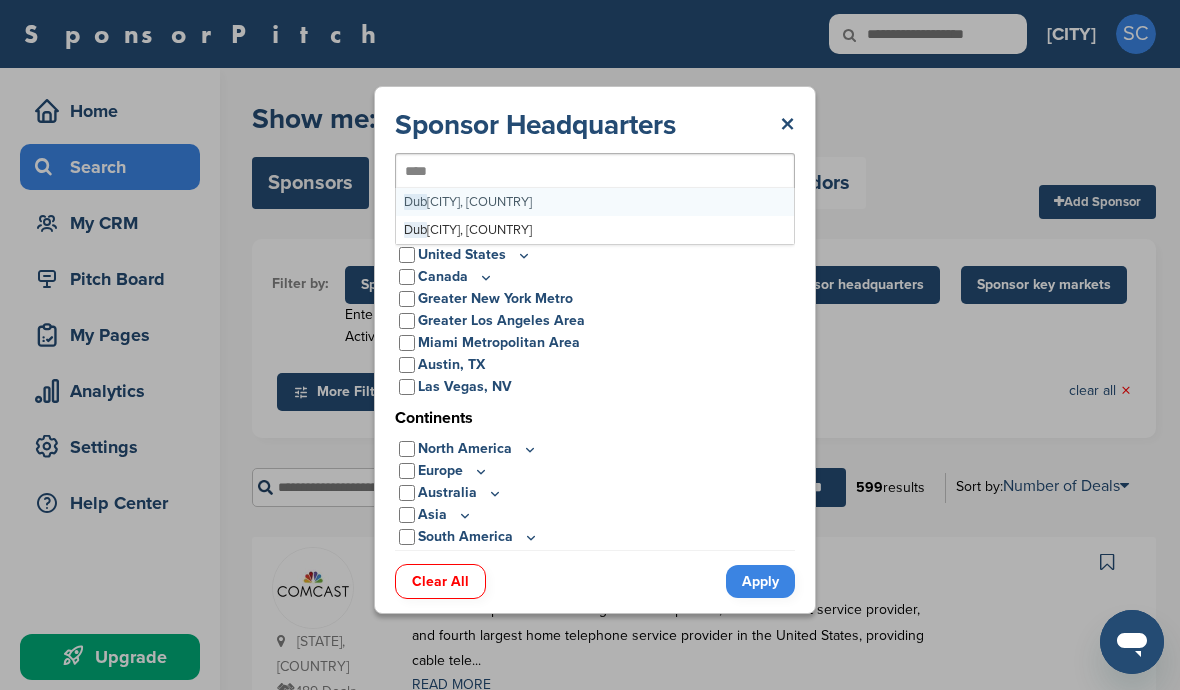 type on "*****" 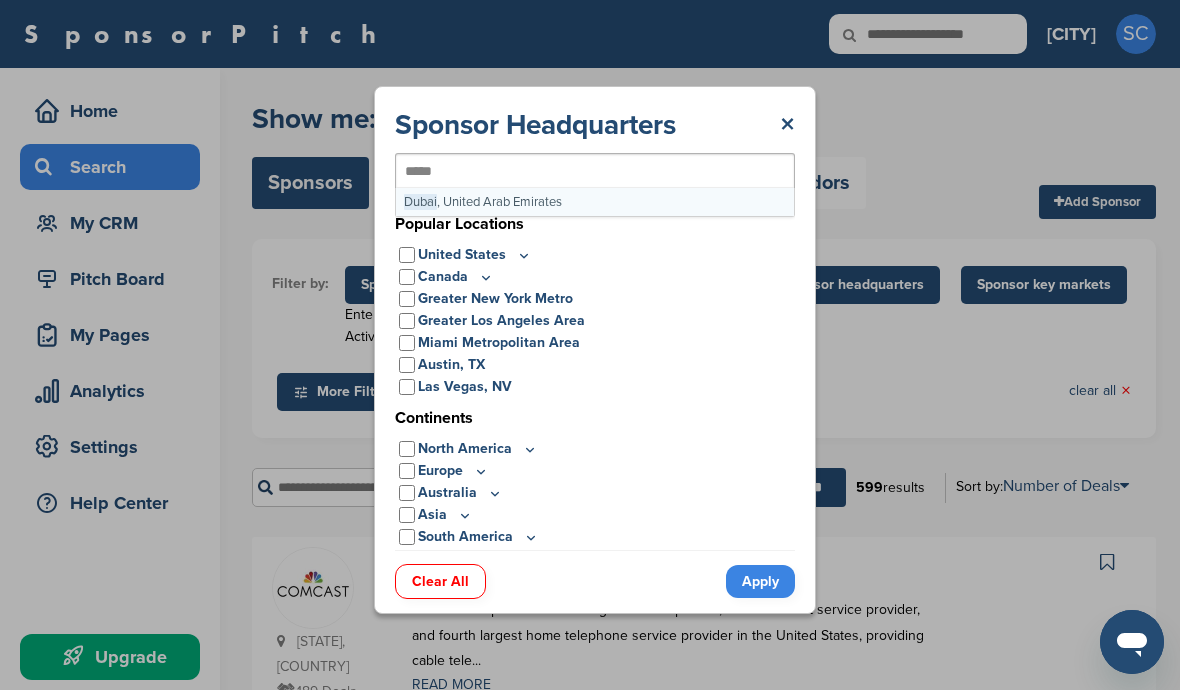 type 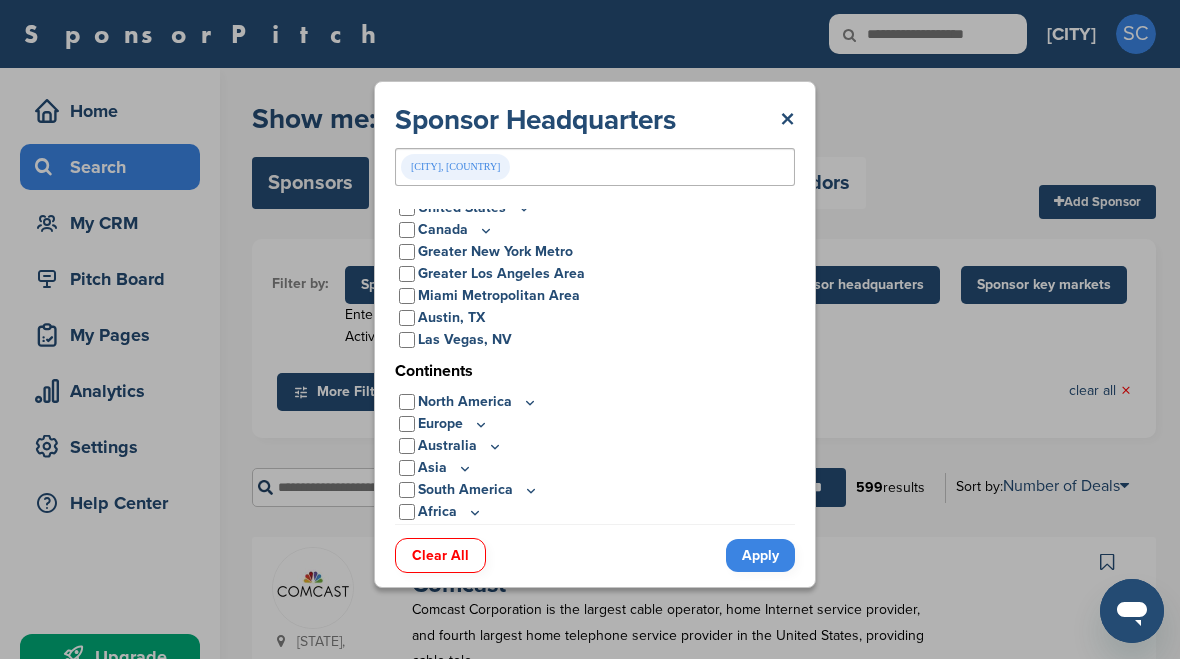 scroll, scrollTop: 44, scrollLeft: 0, axis: vertical 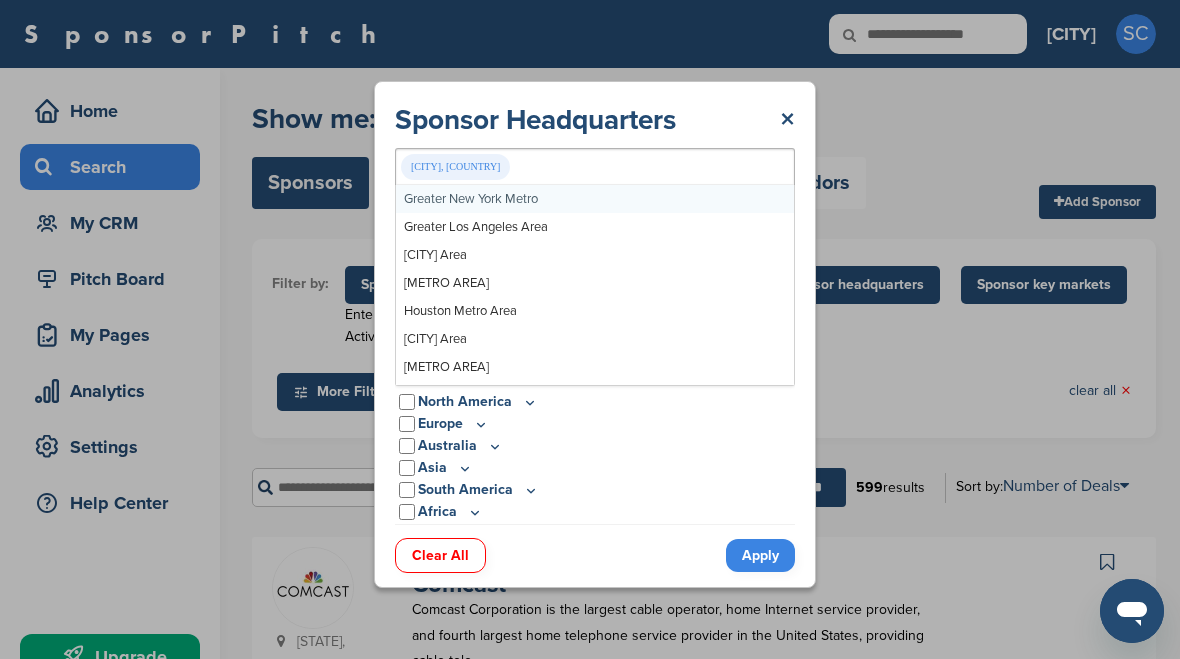 click on "Apply" at bounding box center [760, 555] 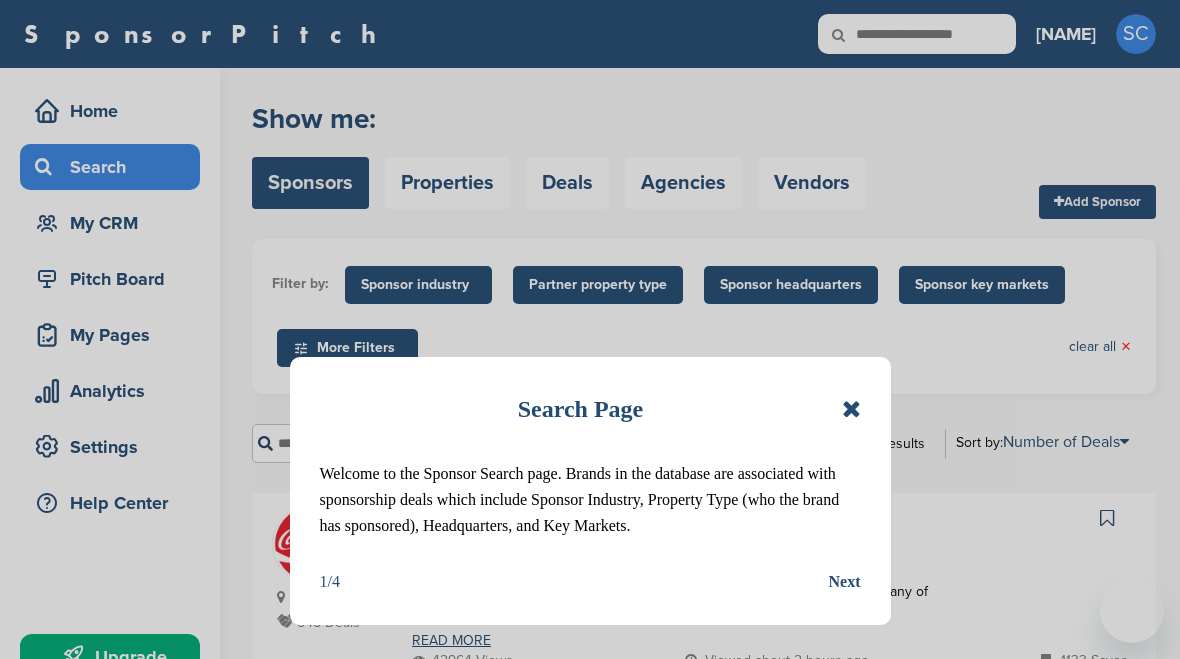 scroll, scrollTop: 0, scrollLeft: 0, axis: both 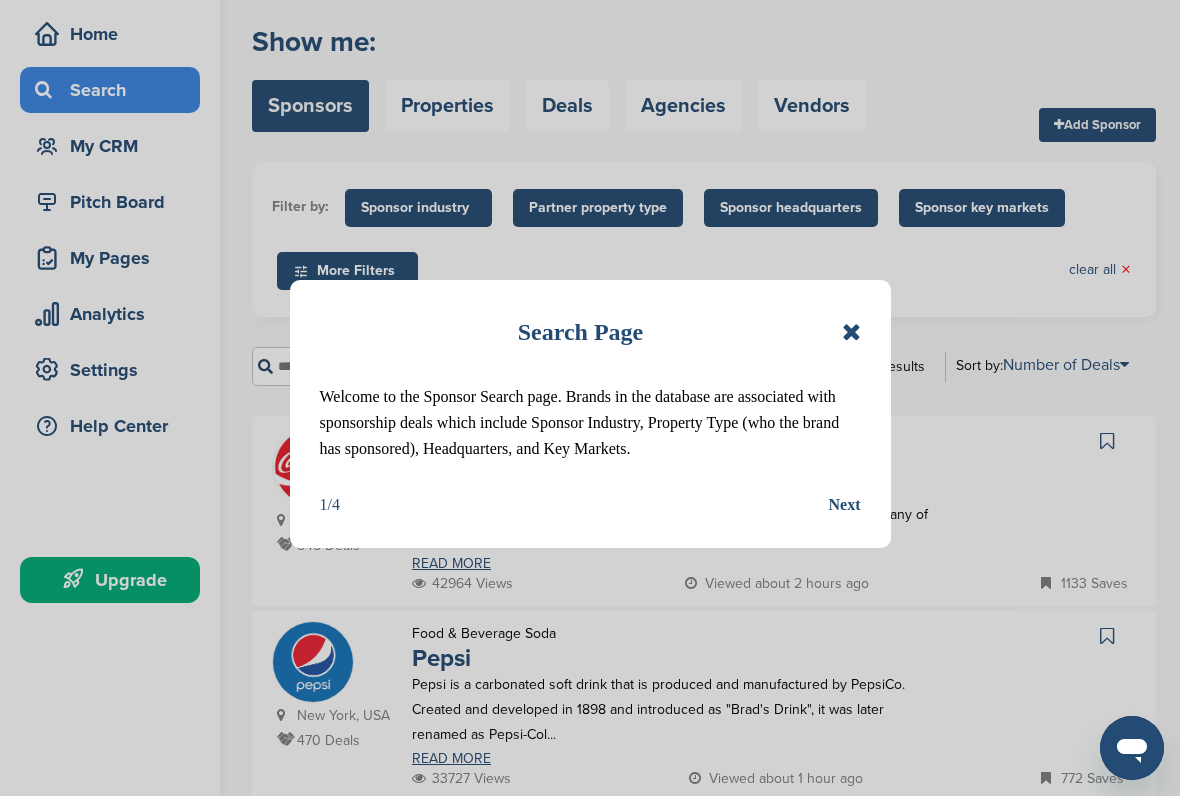 click on "Next" at bounding box center [845, 505] 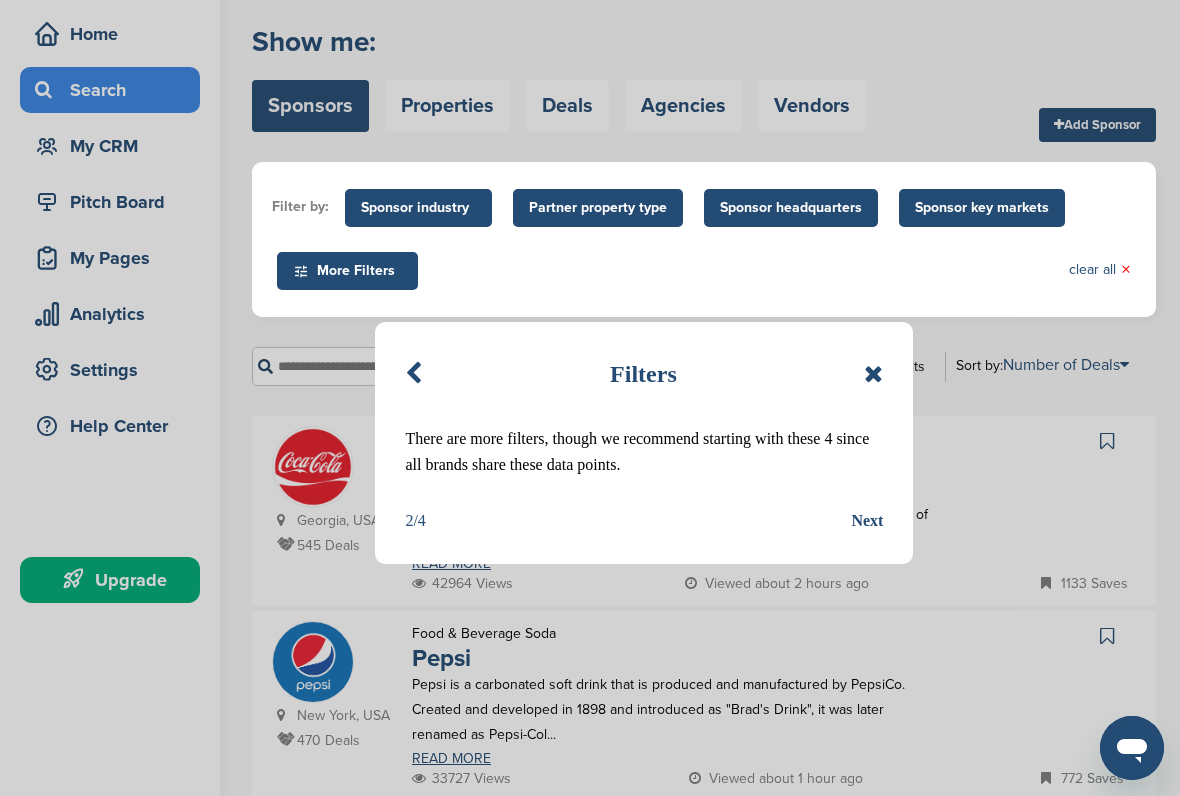 click on "Next" at bounding box center [867, 521] 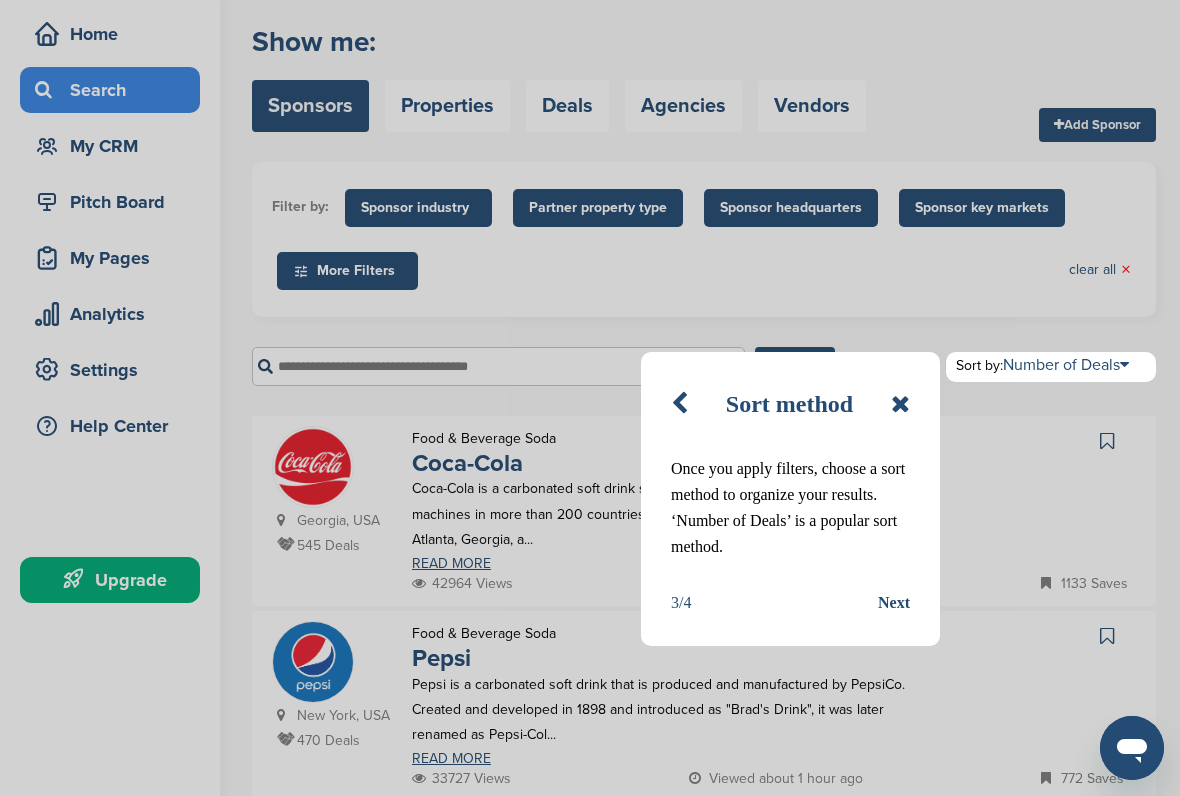 click on "Next" at bounding box center [894, 603] 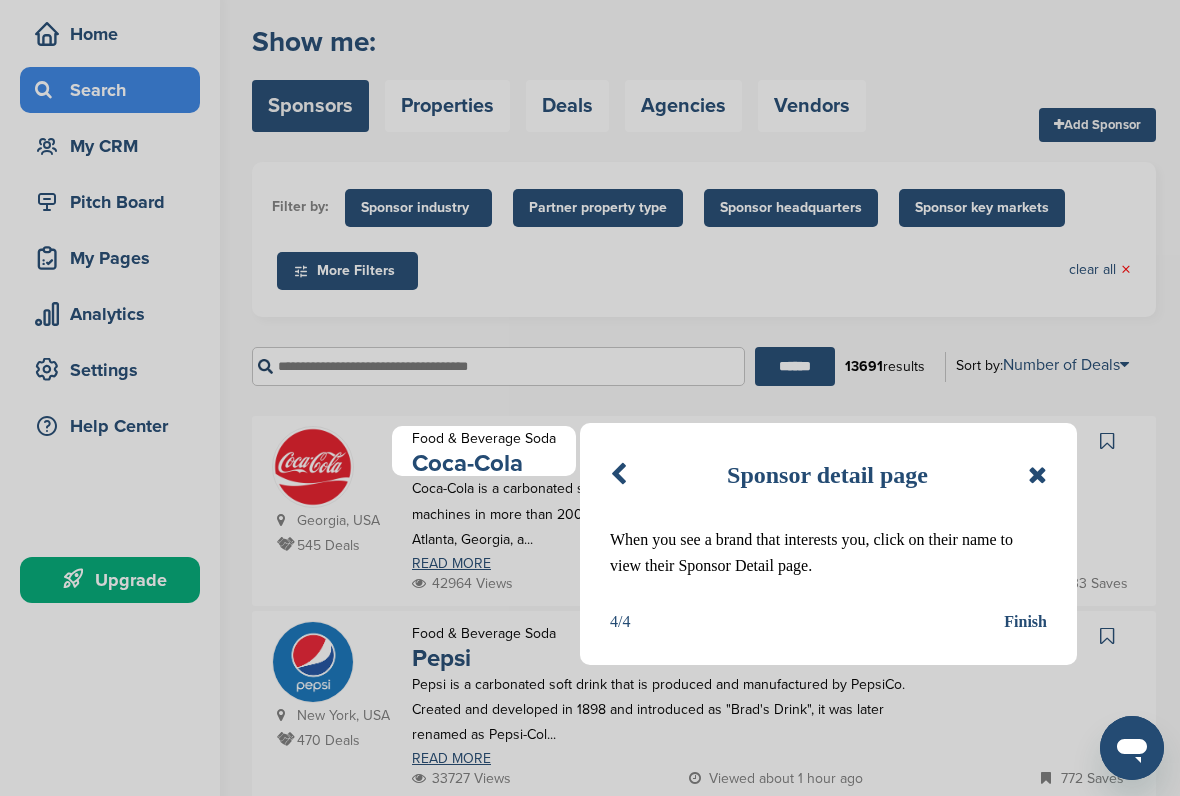 click at bounding box center (1037, 475) 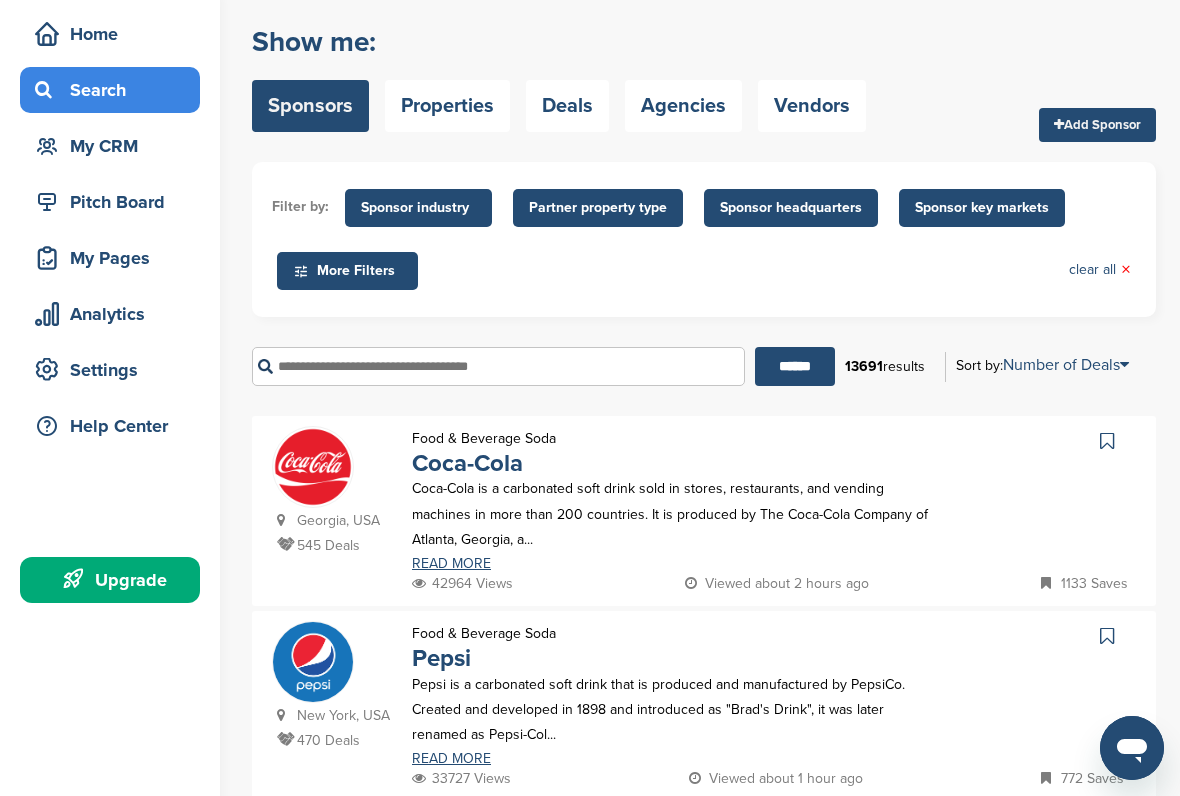 click on "Sponsor key markets" at bounding box center [982, 208] 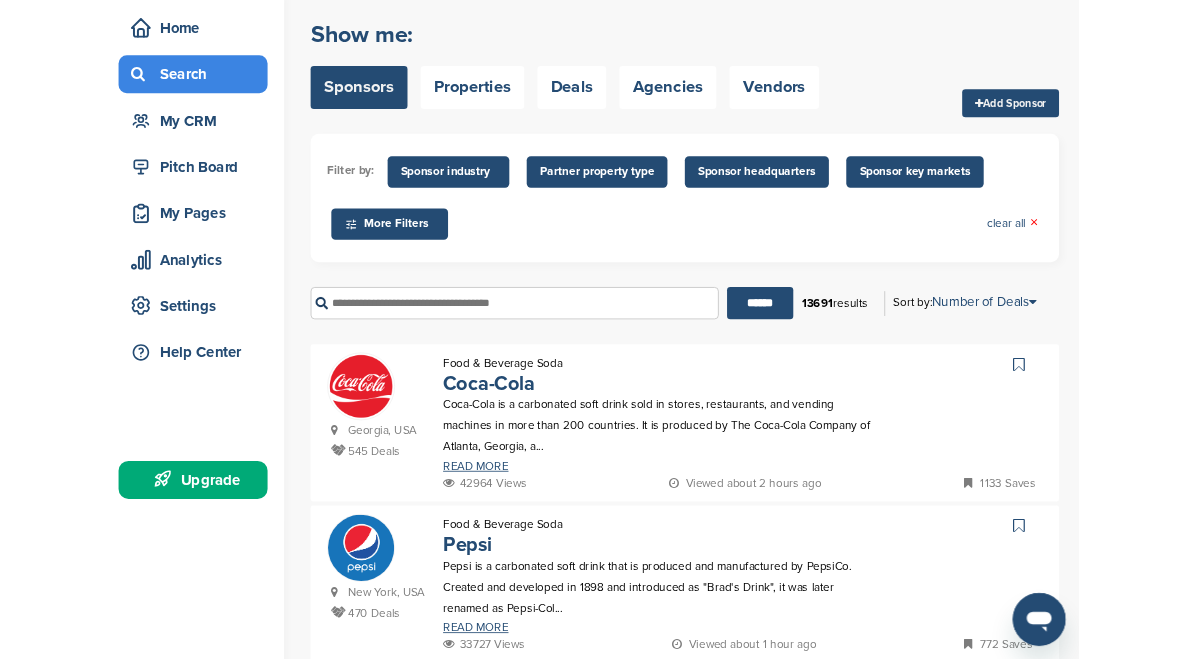 scroll, scrollTop: 0, scrollLeft: 0, axis: both 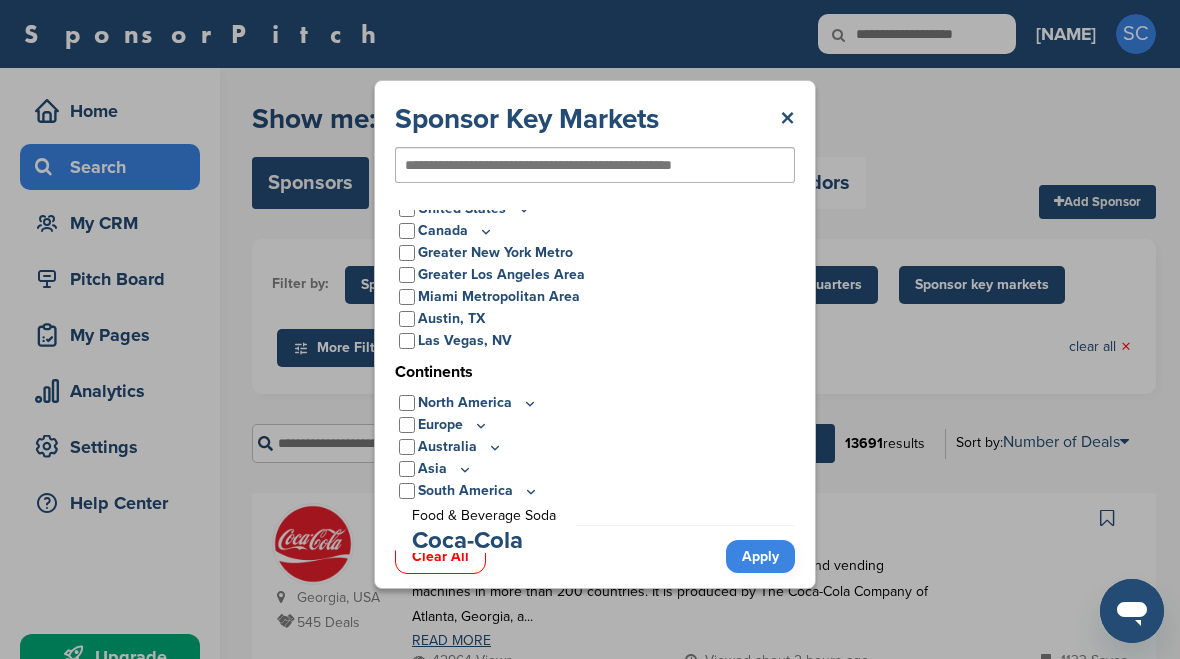 click at bounding box center (562, 165) 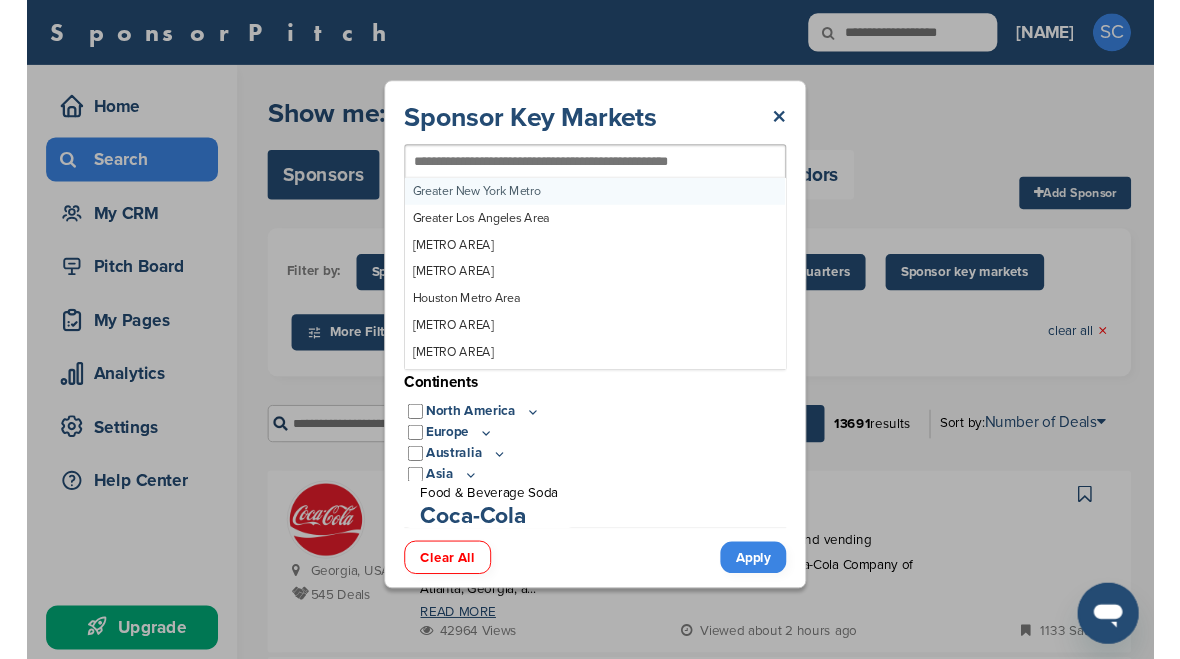 scroll, scrollTop: 20, scrollLeft: 0, axis: vertical 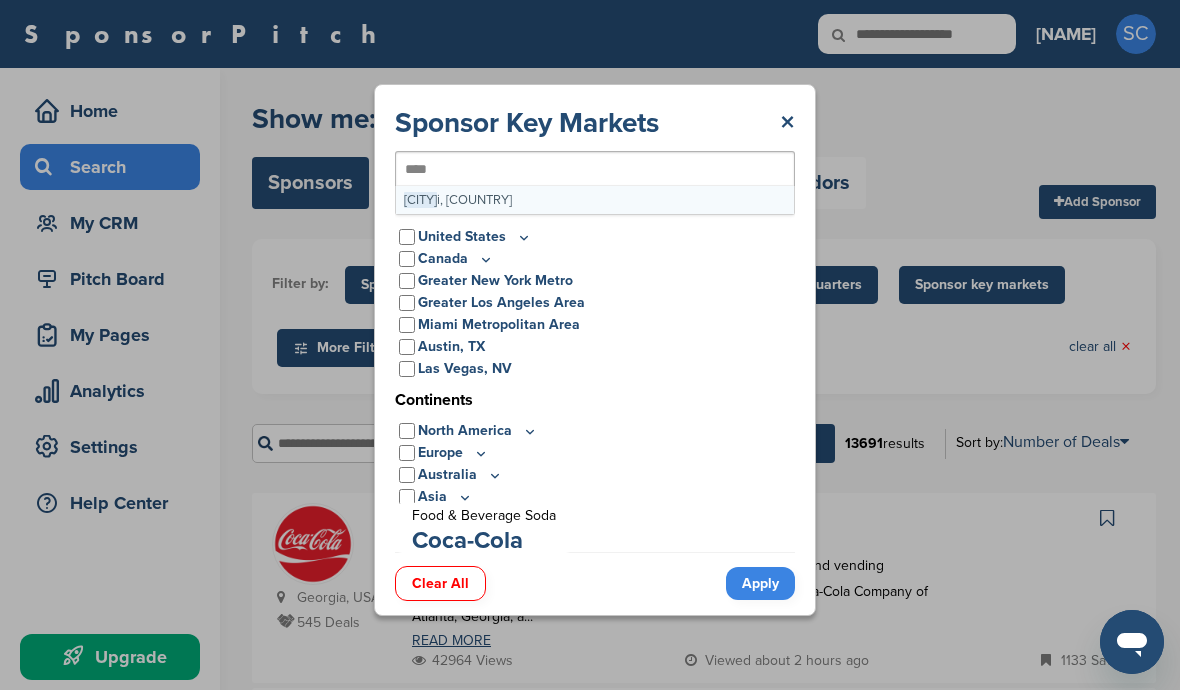 type on "*****" 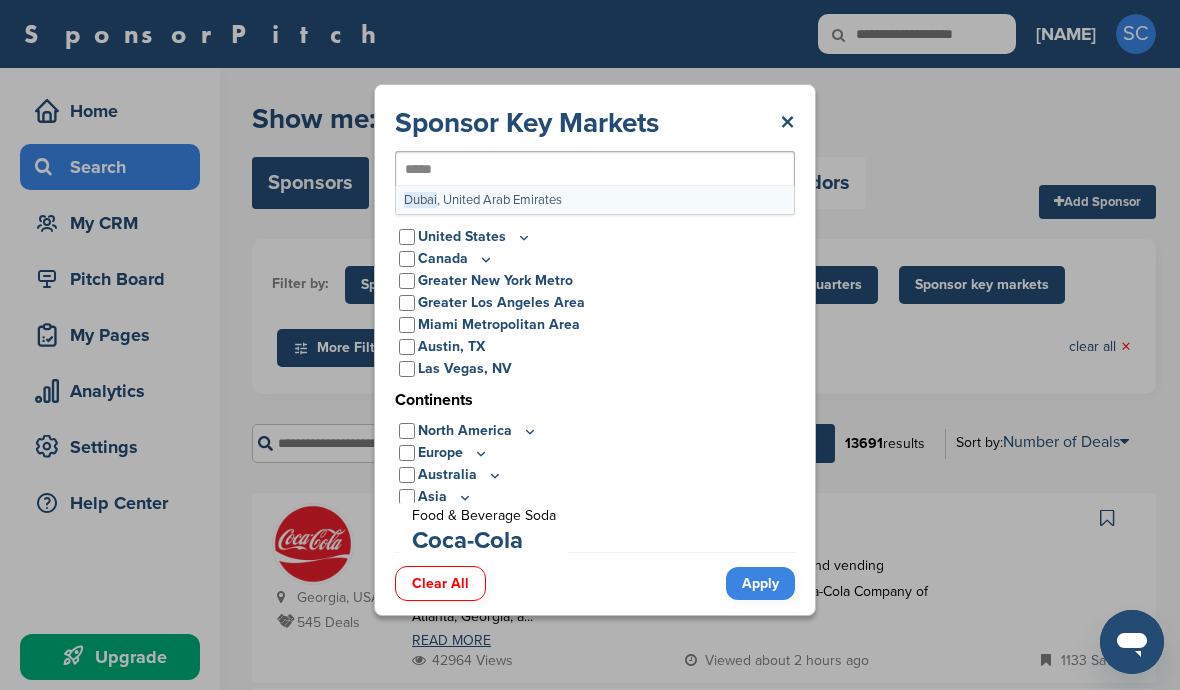 type 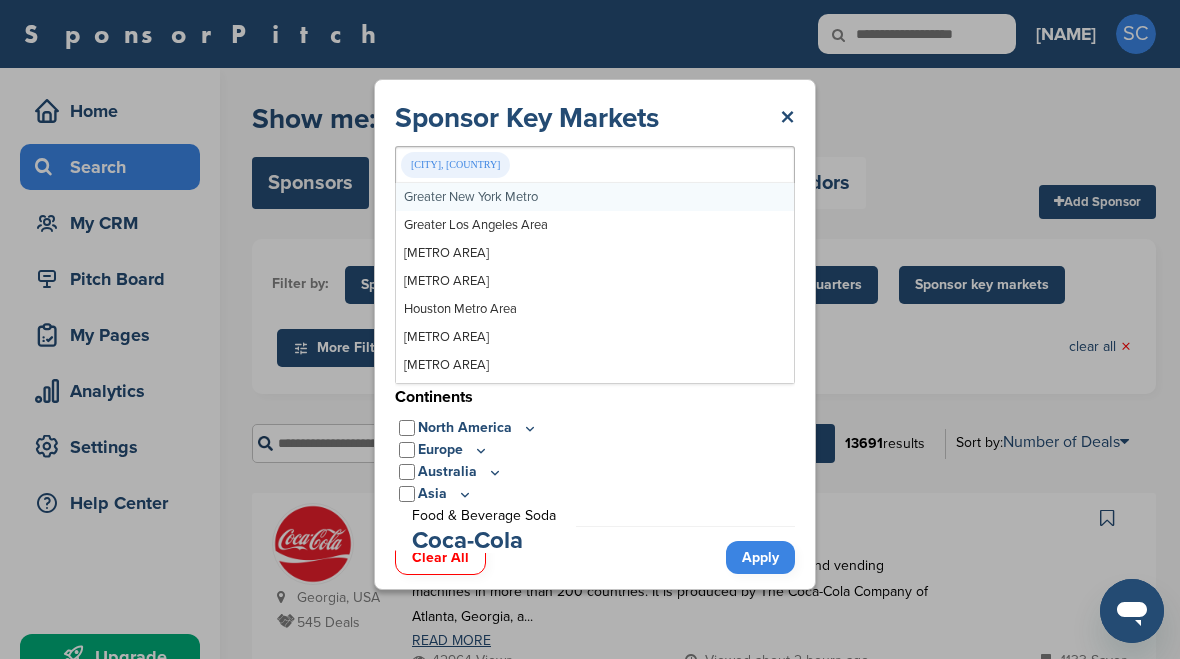 click on "Apply" at bounding box center [760, 557] 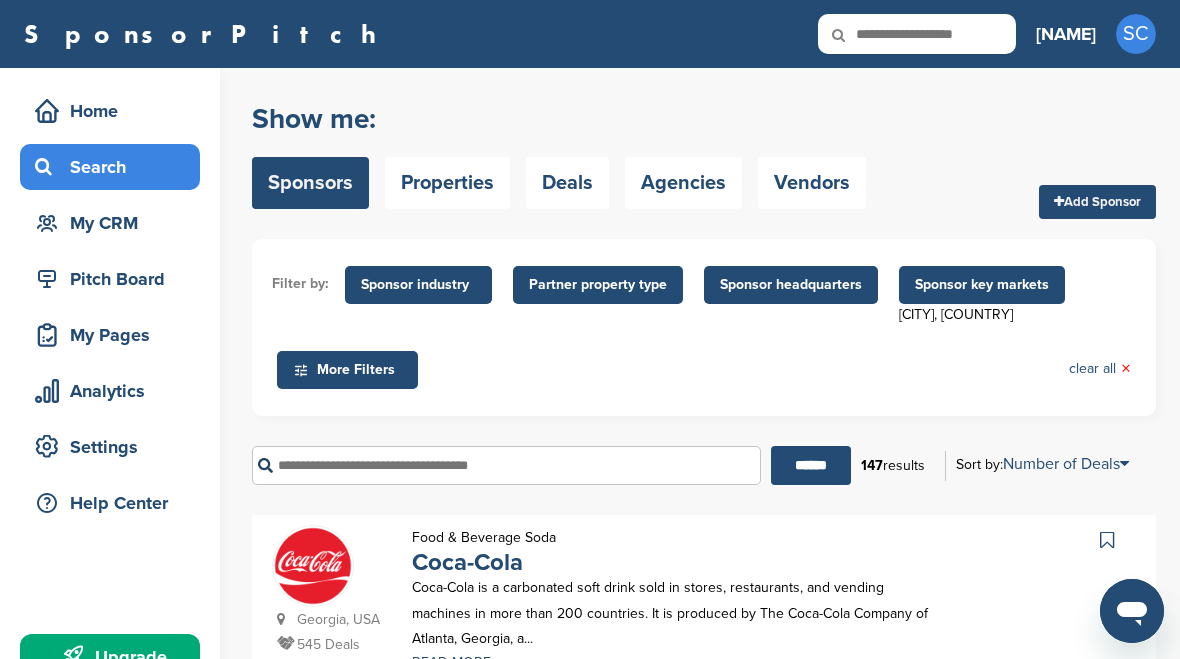 click on "Sponsor industry" at bounding box center [418, 285] 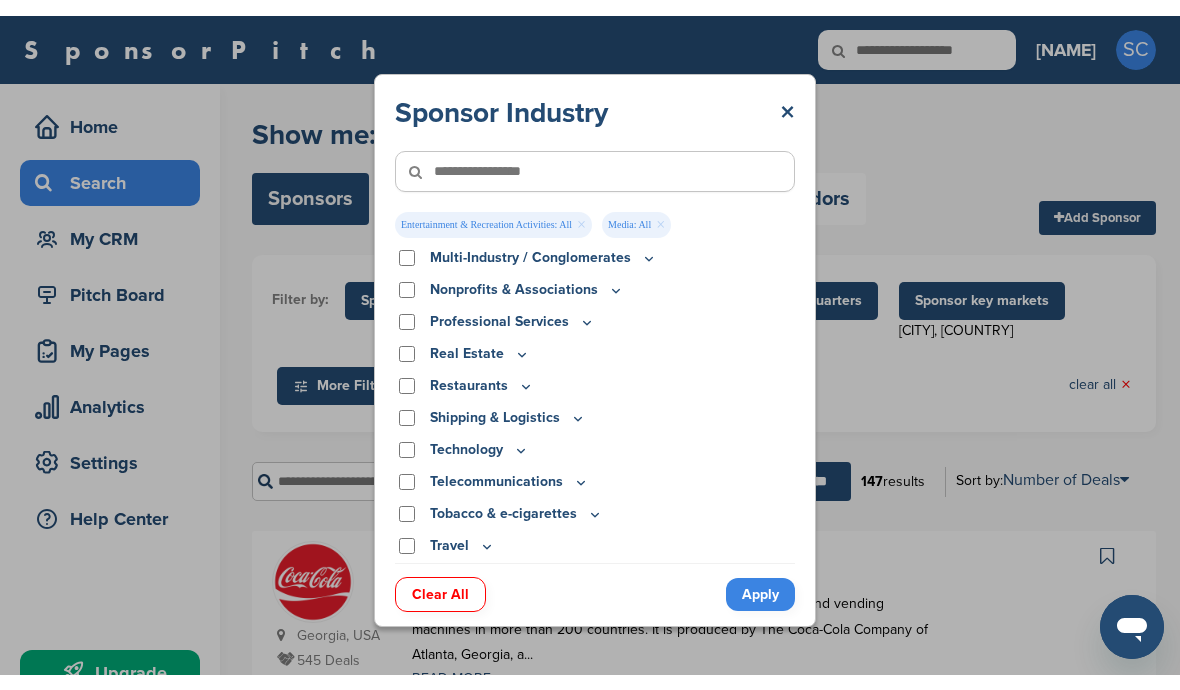 scroll, scrollTop: 661, scrollLeft: 0, axis: vertical 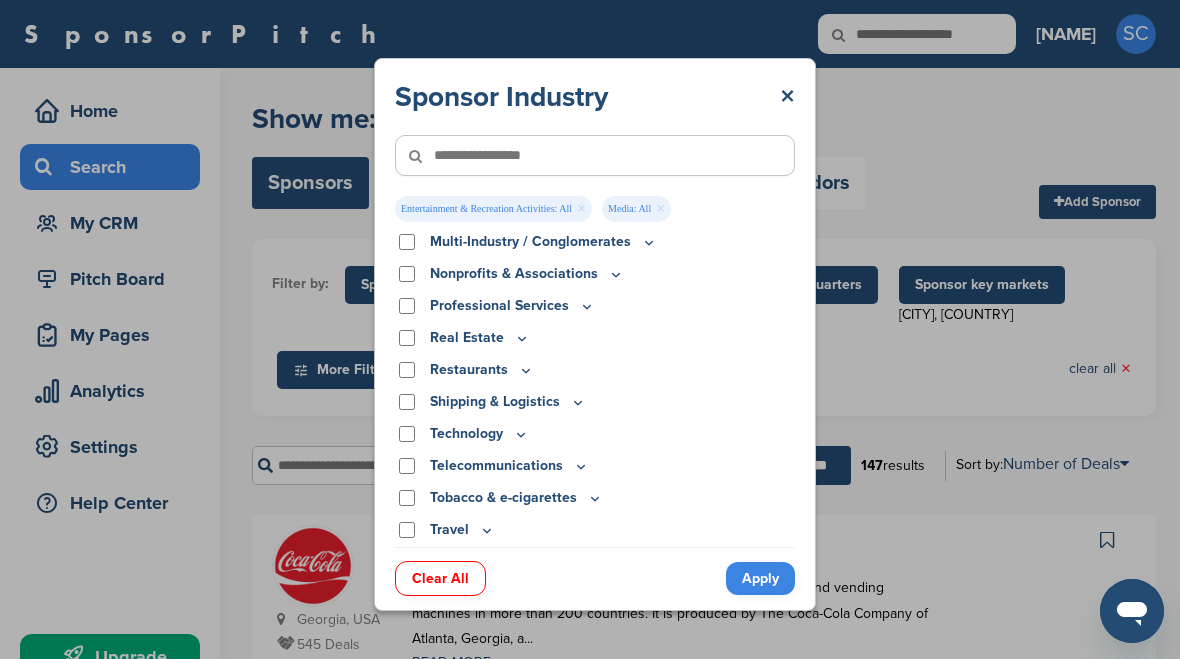 click on "Apply" at bounding box center [760, 578] 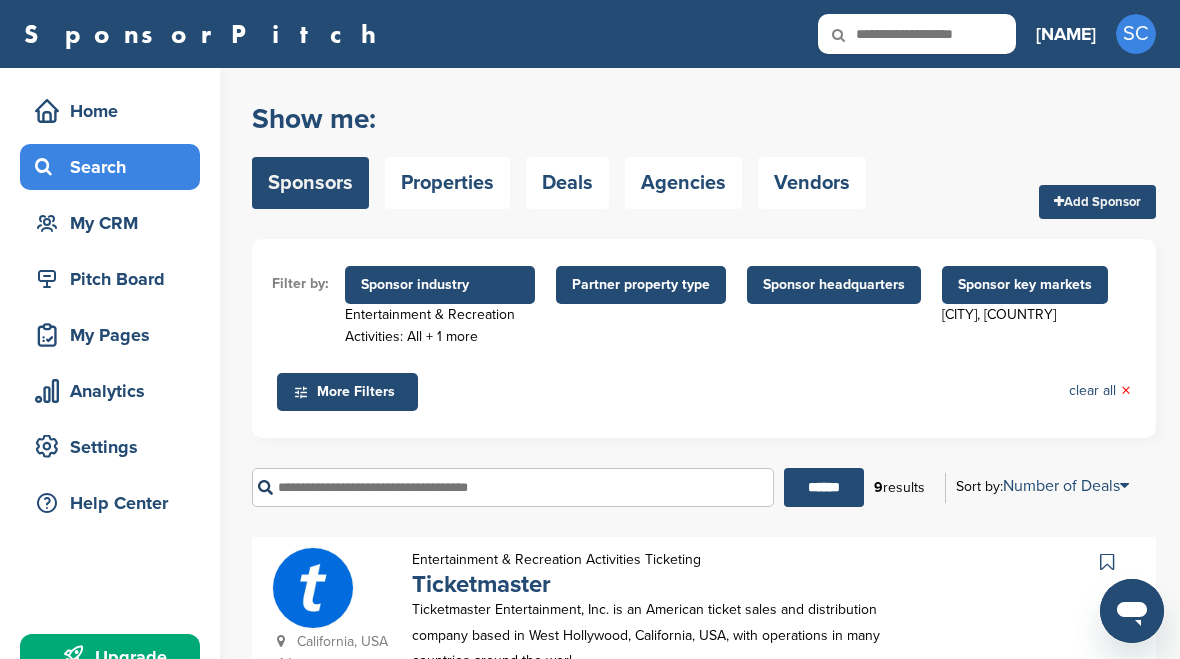 click on "Partner property type" at bounding box center [641, 285] 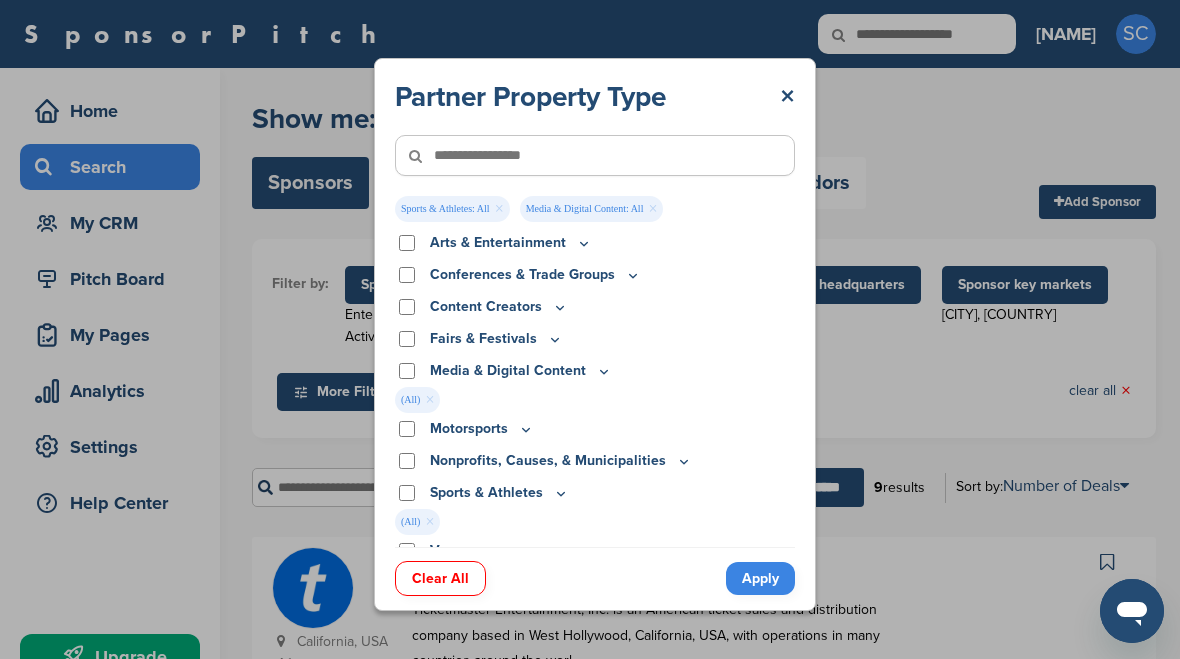 click on "Apply" at bounding box center [760, 578] 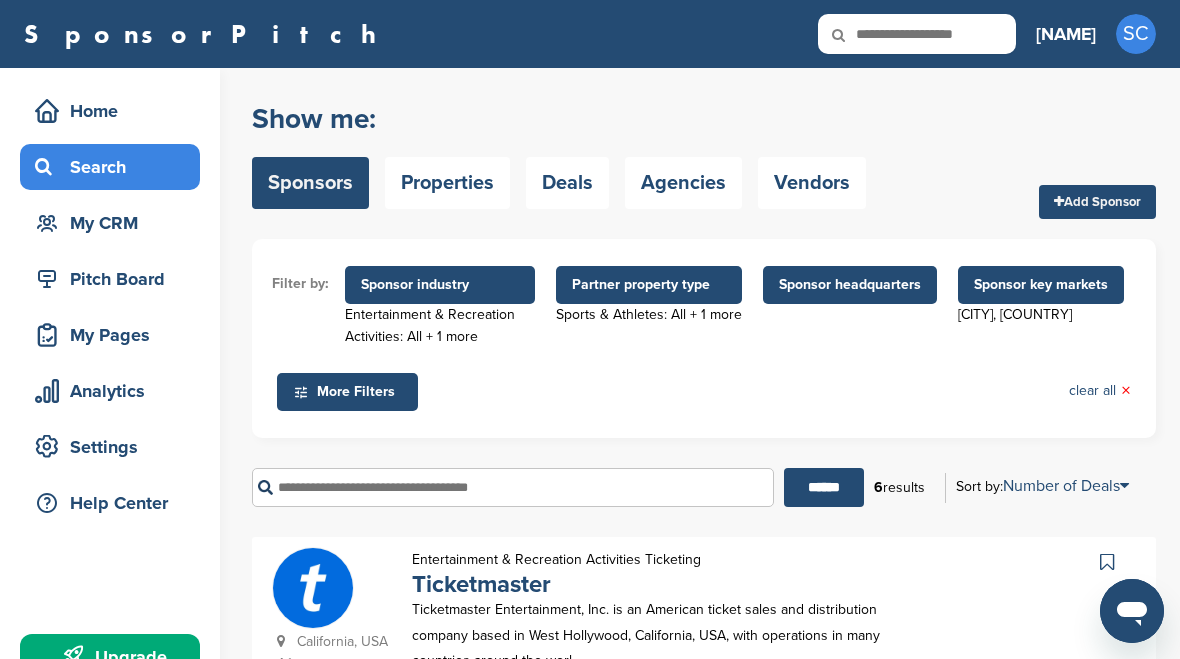 click on "Sponsor headquarters" at bounding box center (850, 285) 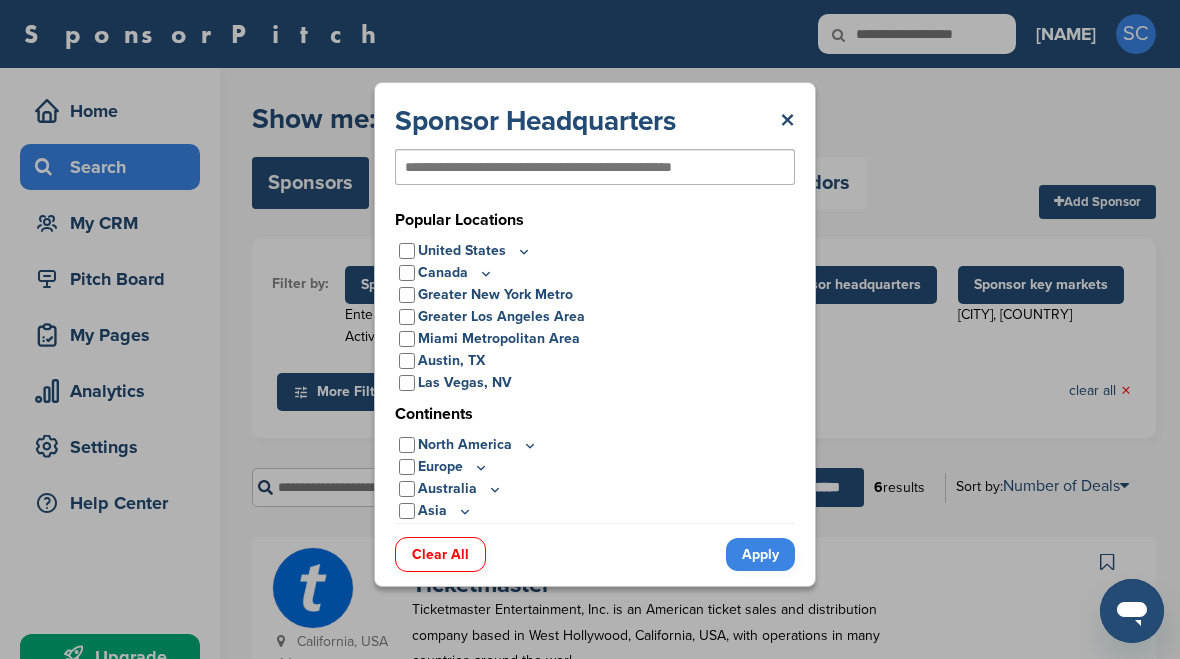 click at bounding box center (562, 167) 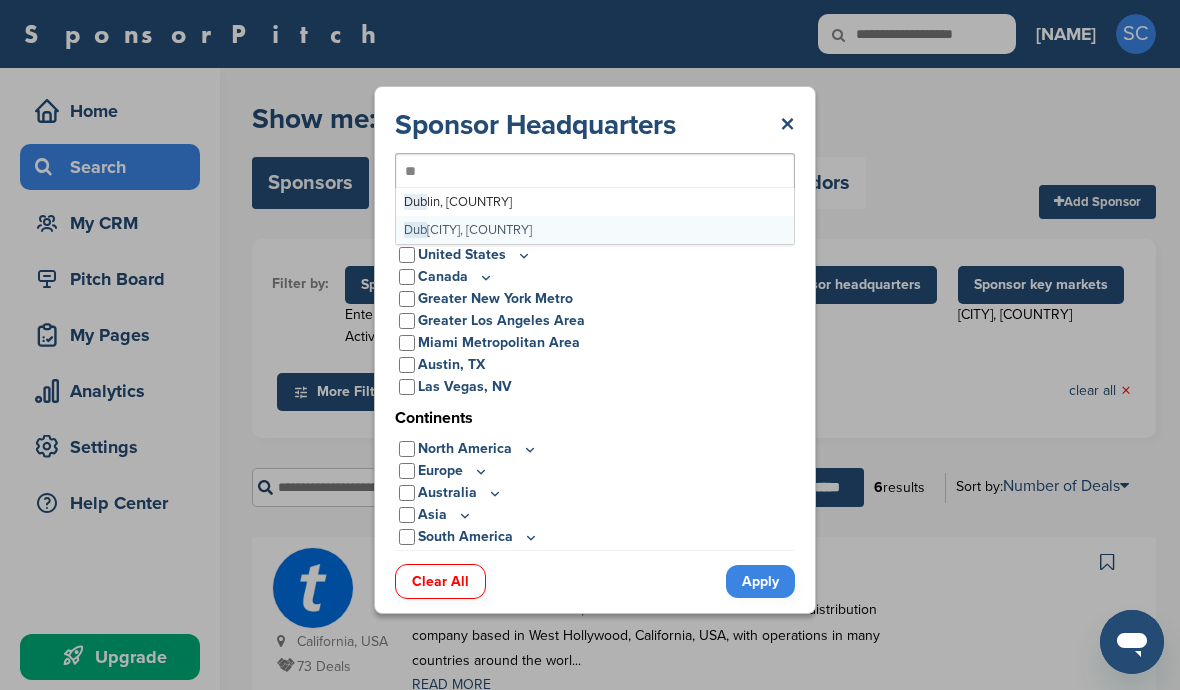 type on "*" 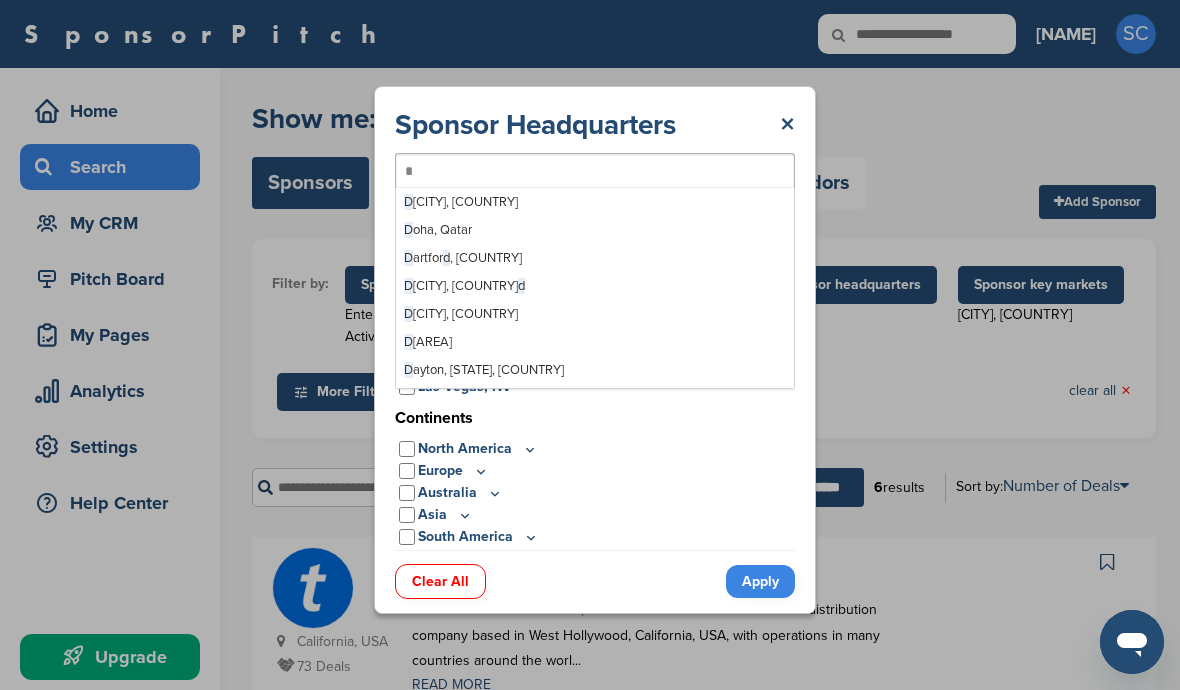 type 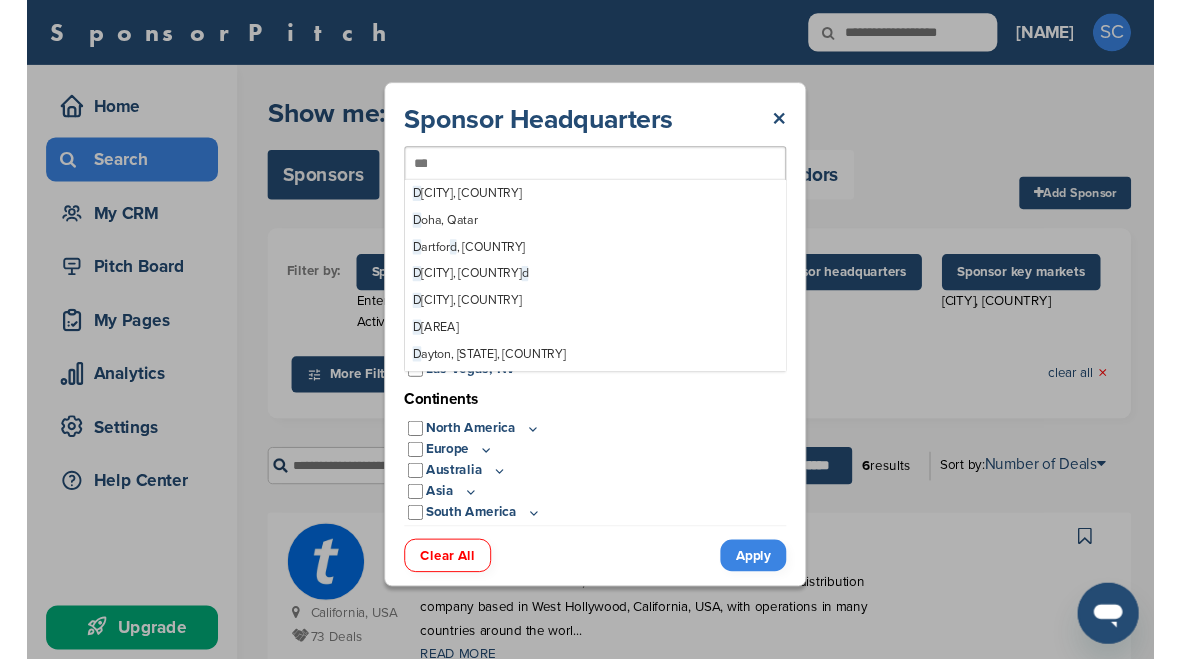 scroll, scrollTop: 7108, scrollLeft: 0, axis: vertical 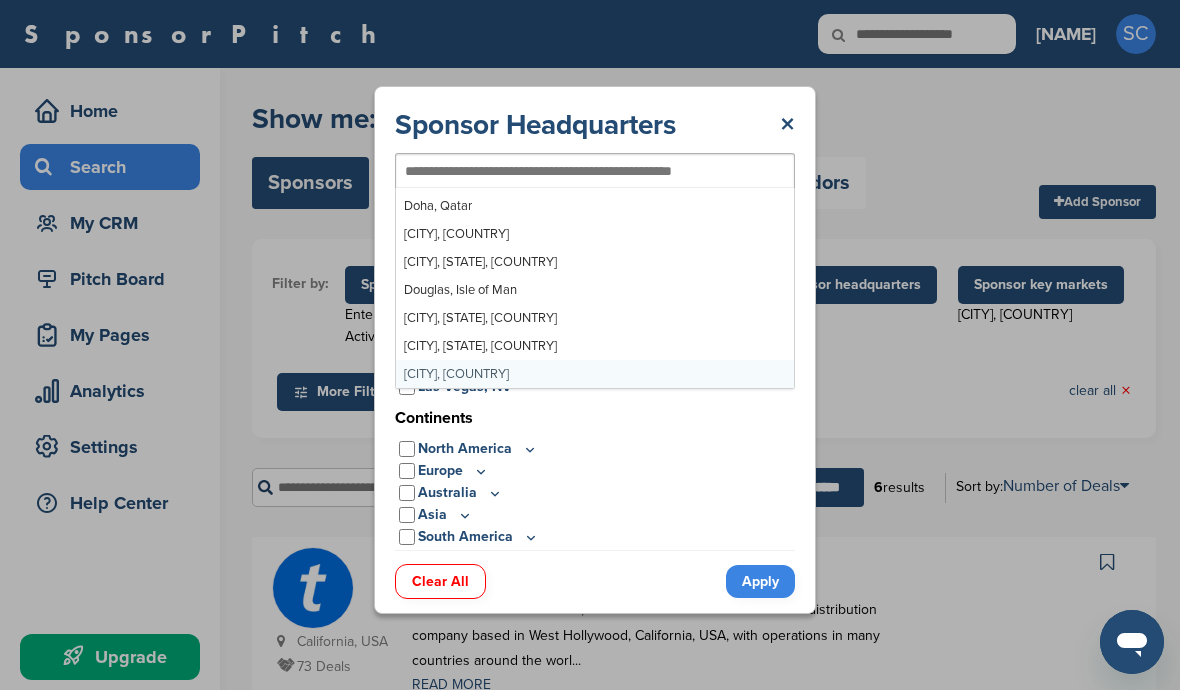 click on "×" at bounding box center [787, 125] 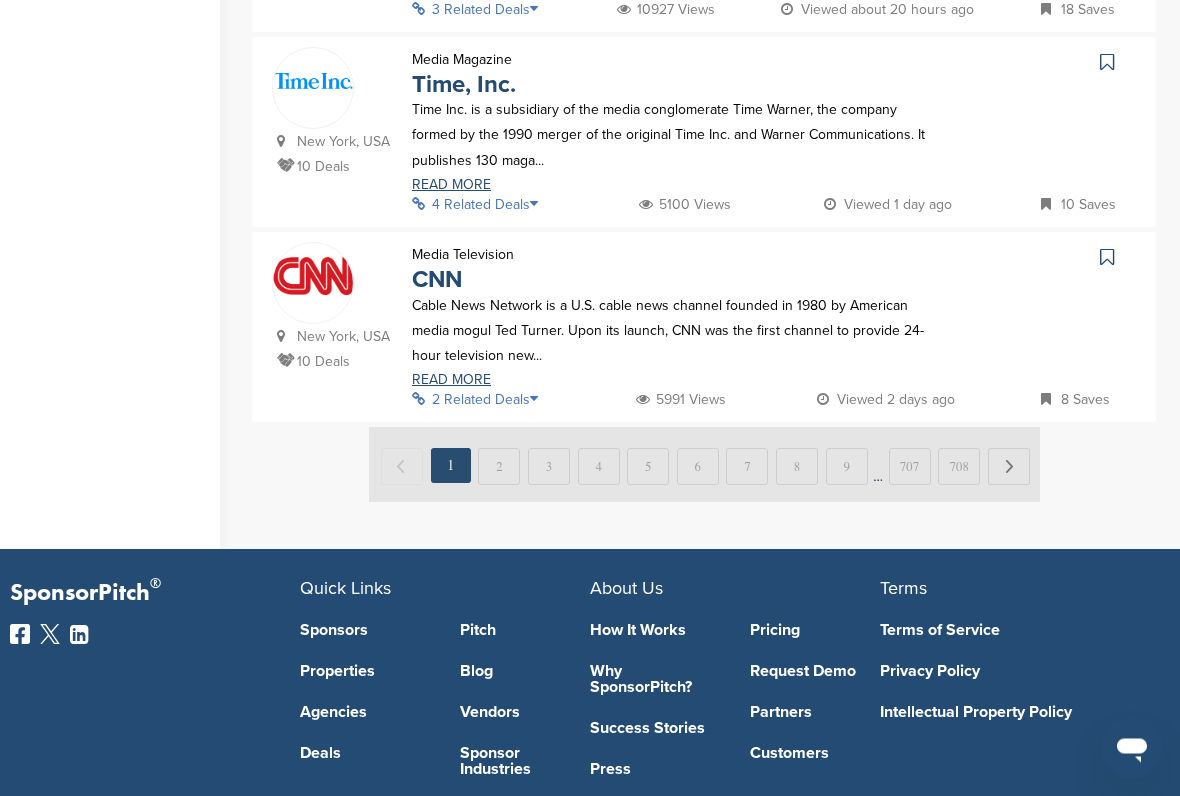 scroll, scrollTop: 1279, scrollLeft: 0, axis: vertical 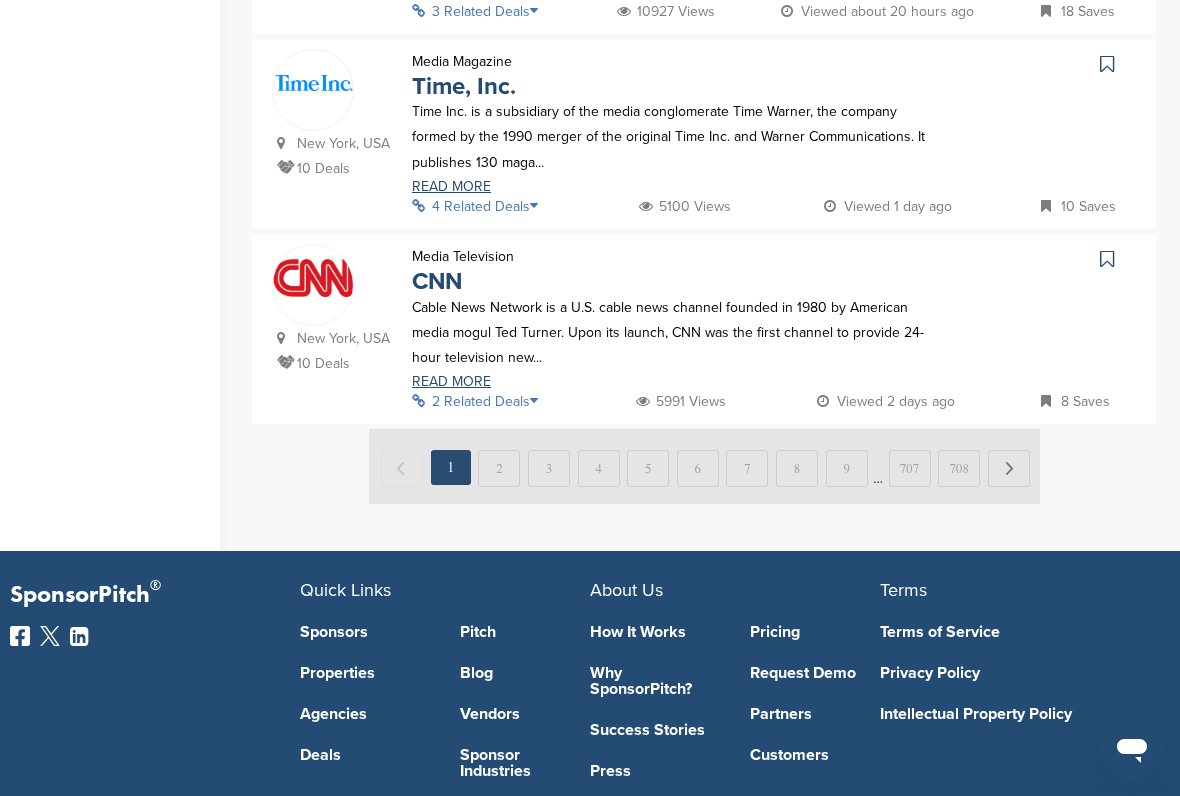 click at bounding box center (704, 466) 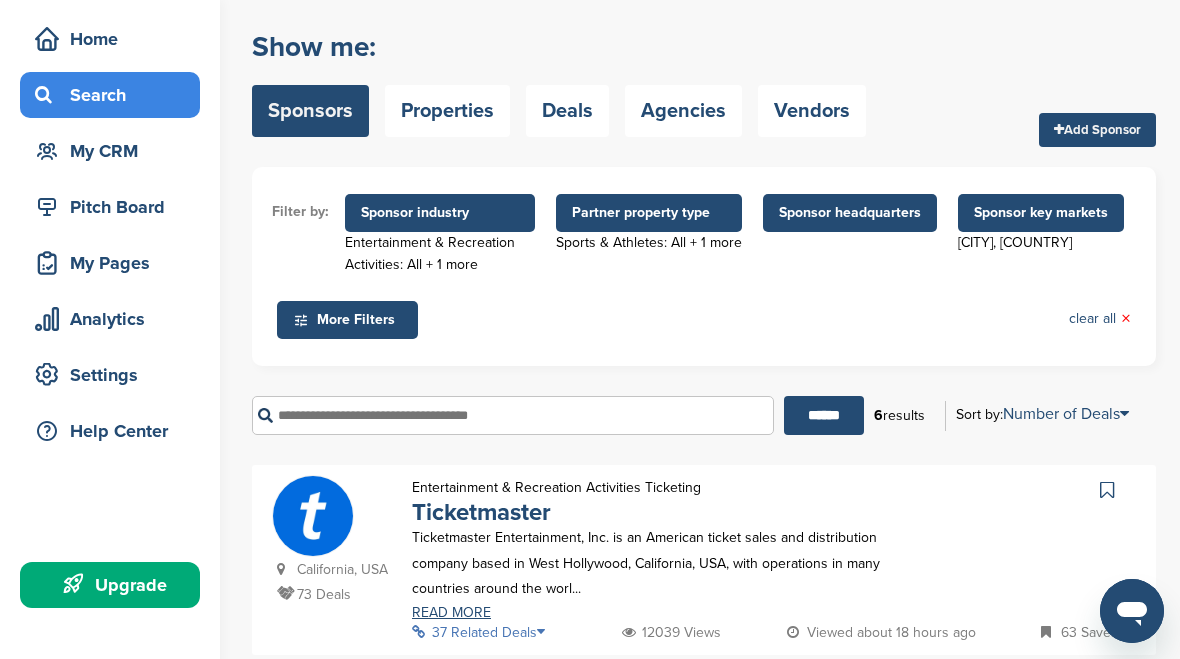 scroll, scrollTop: 0, scrollLeft: 0, axis: both 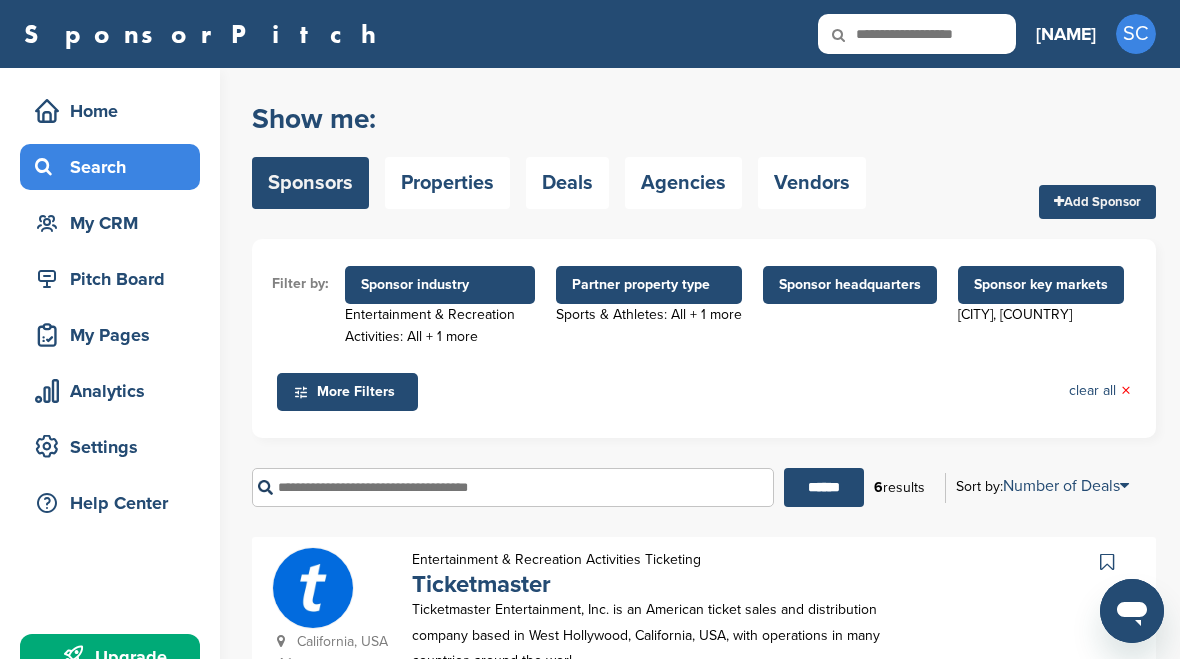 click on "Pitch Board" at bounding box center [110, 279] 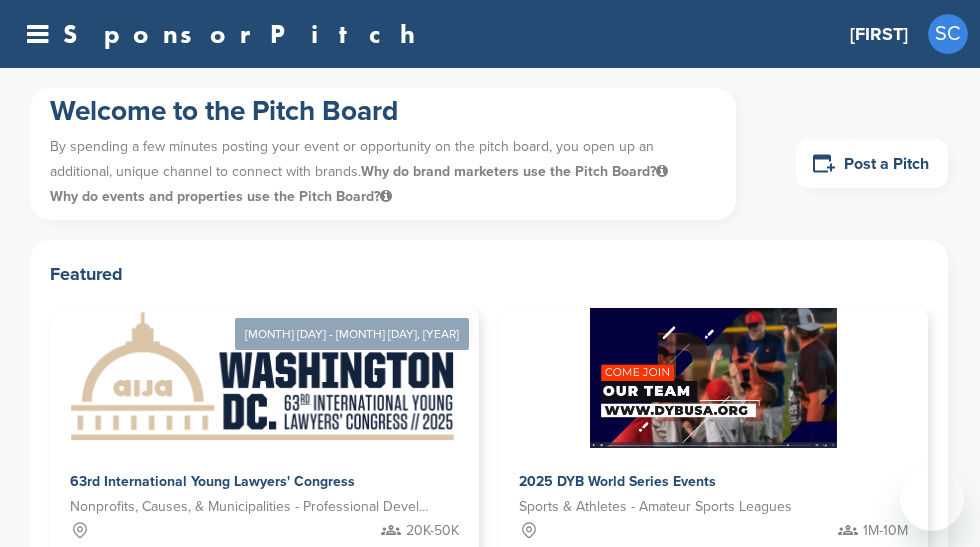 scroll, scrollTop: 0, scrollLeft: 0, axis: both 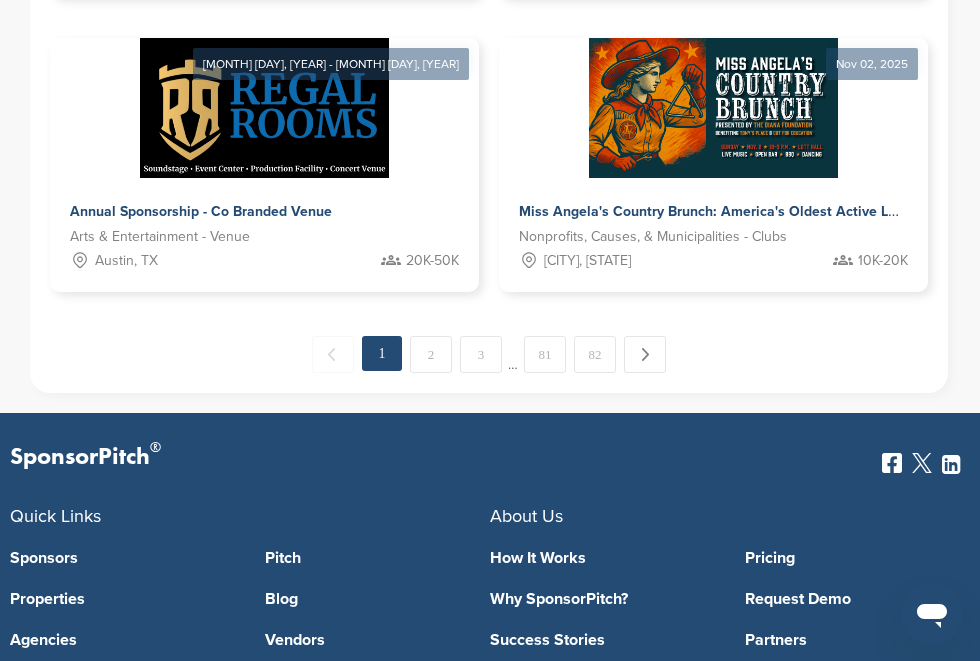 click on "2" at bounding box center [431, 354] 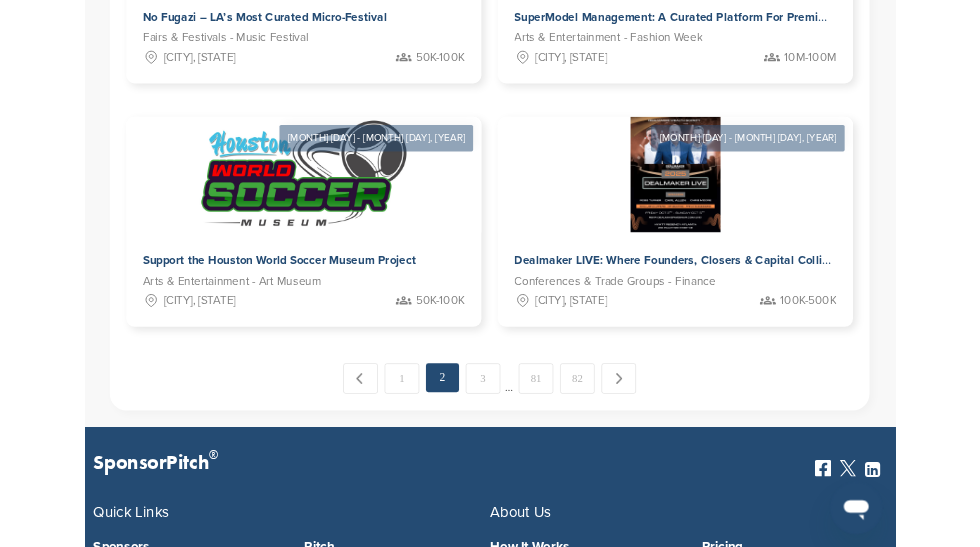 scroll, scrollTop: 2335, scrollLeft: 0, axis: vertical 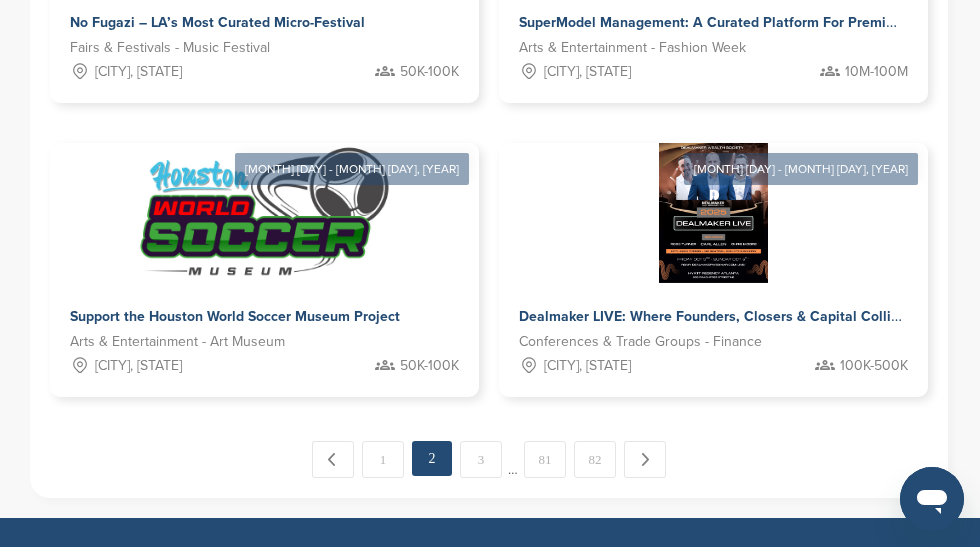 click on "3" at bounding box center (481, 459) 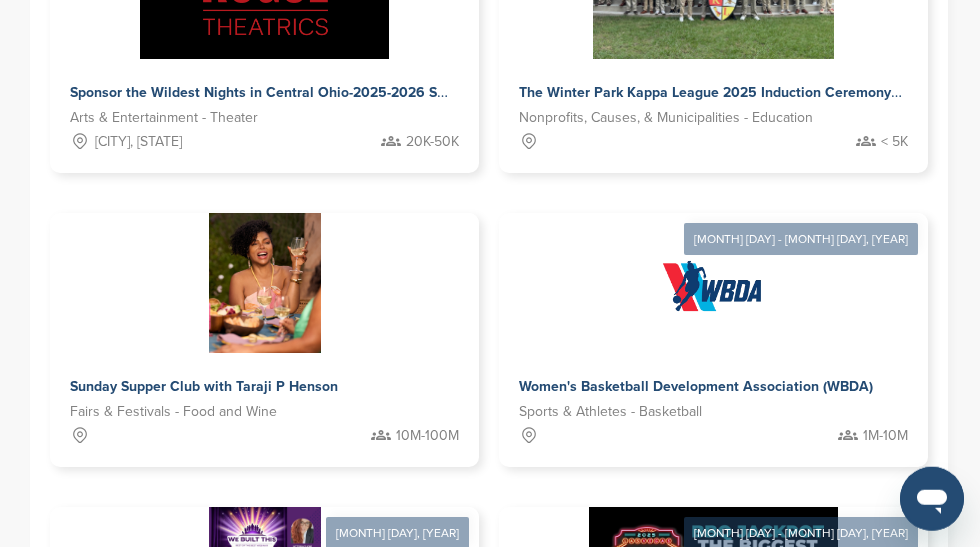 click on "Women's Basketball Development Association (WBDA)" at bounding box center (696, 386) 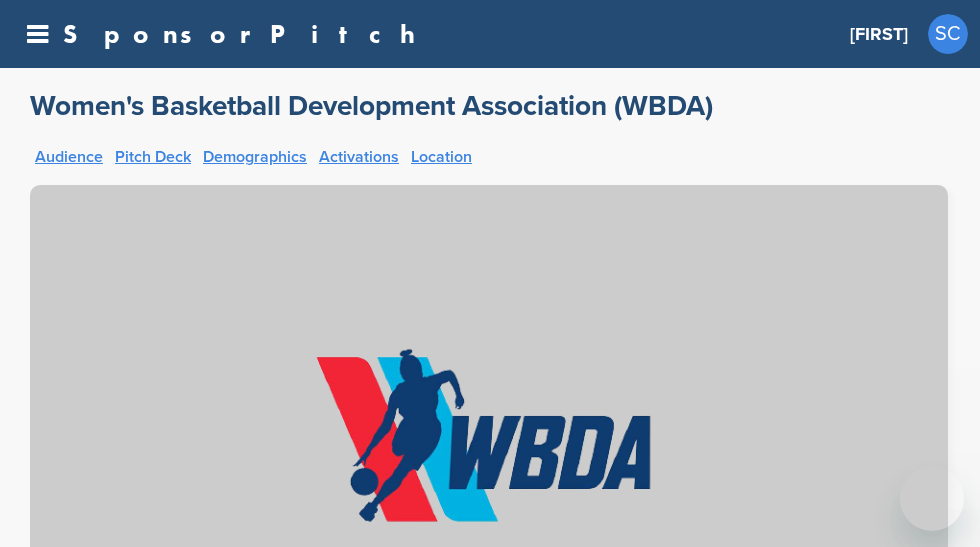 scroll, scrollTop: 0, scrollLeft: 0, axis: both 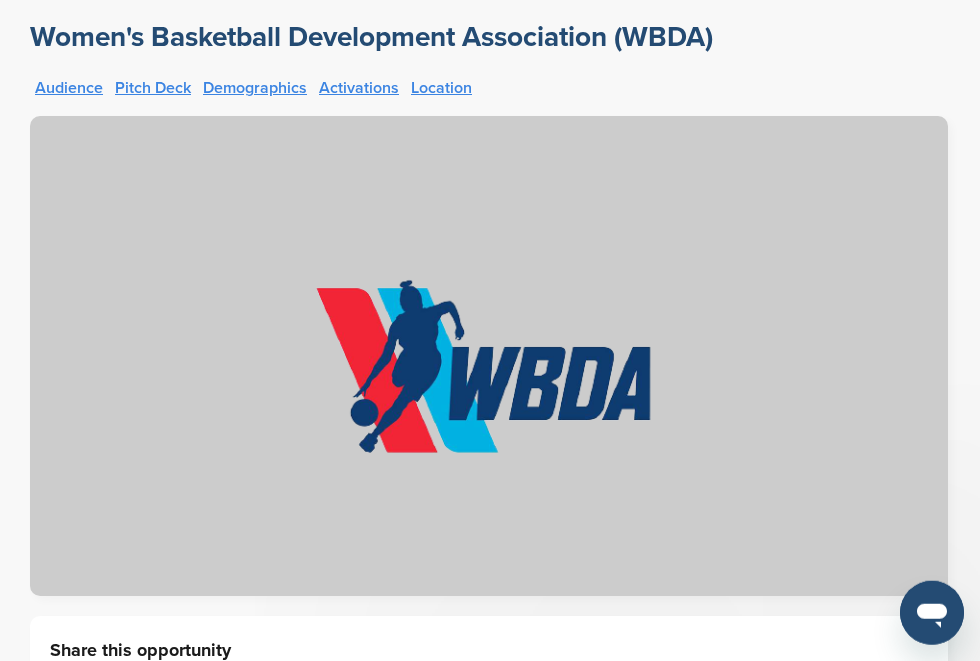 click on "Pitch Deck" at bounding box center (153, 88) 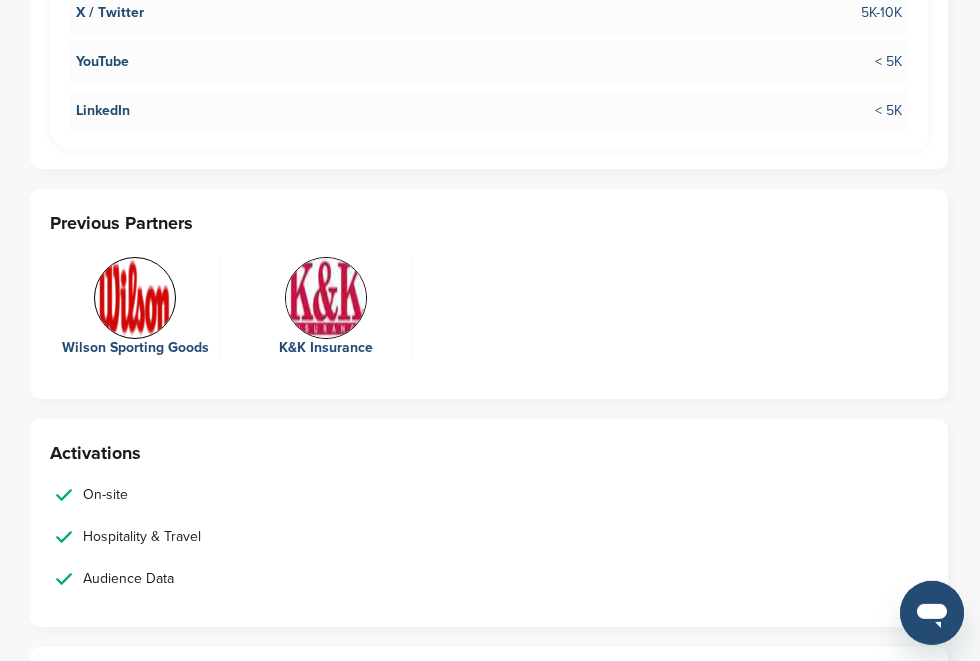 scroll, scrollTop: 4633, scrollLeft: 0, axis: vertical 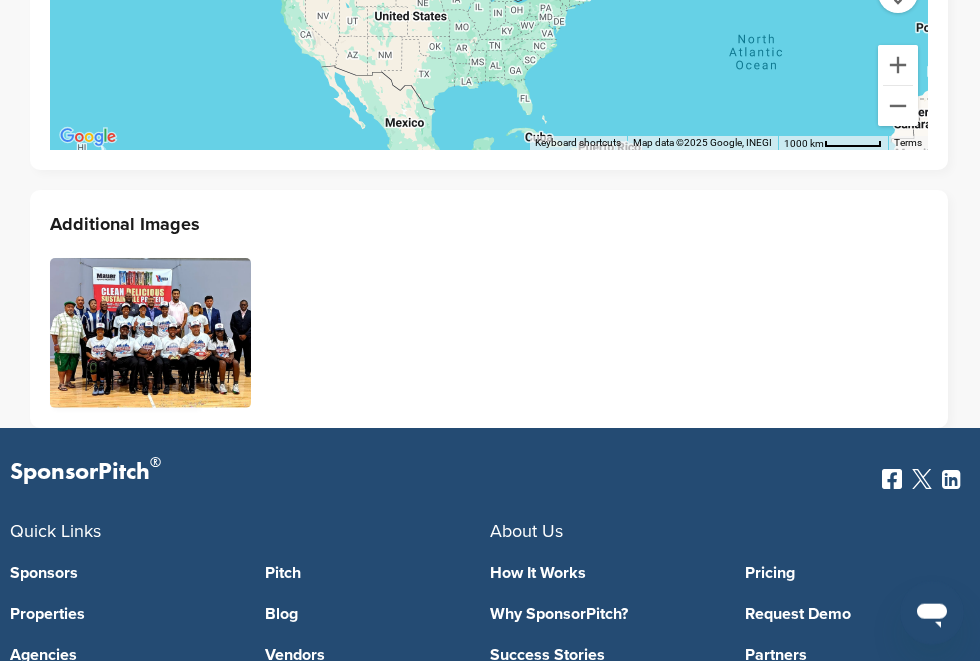 click at bounding box center [150, 333] 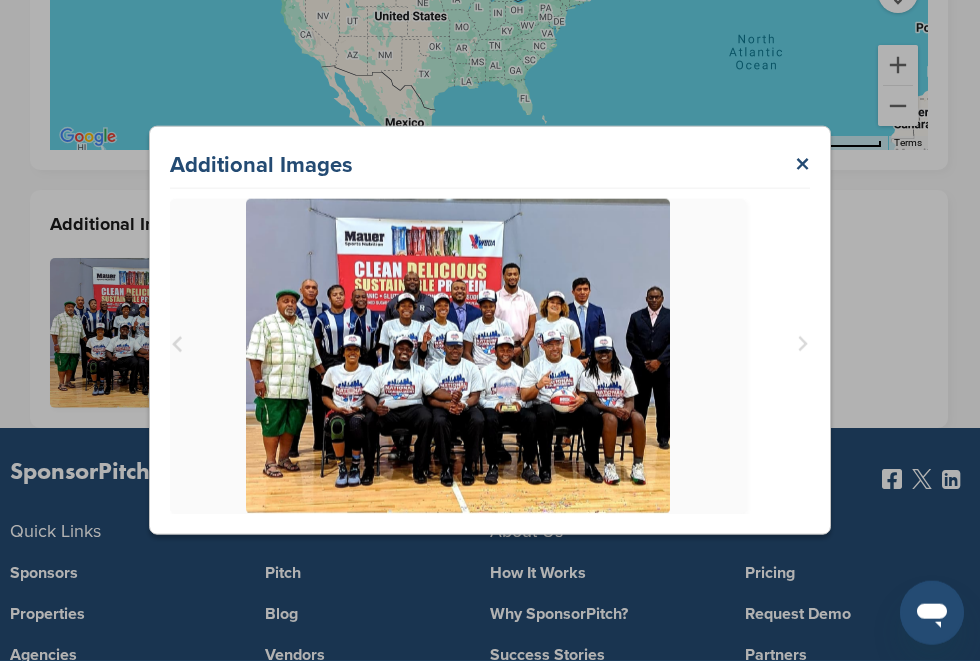 scroll, scrollTop: 5440, scrollLeft: 0, axis: vertical 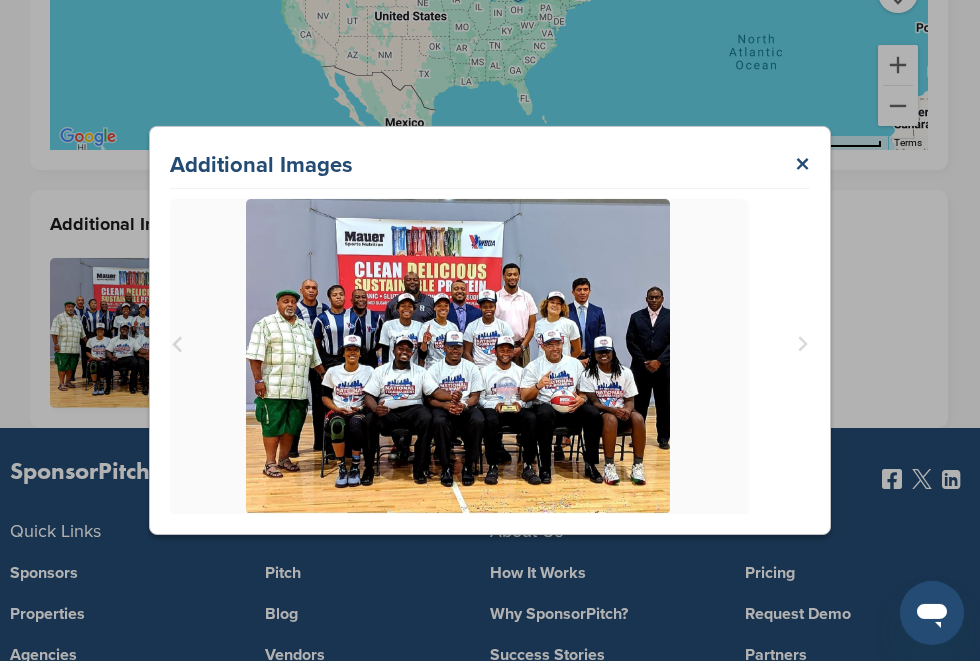 click on "×" at bounding box center (802, 165) 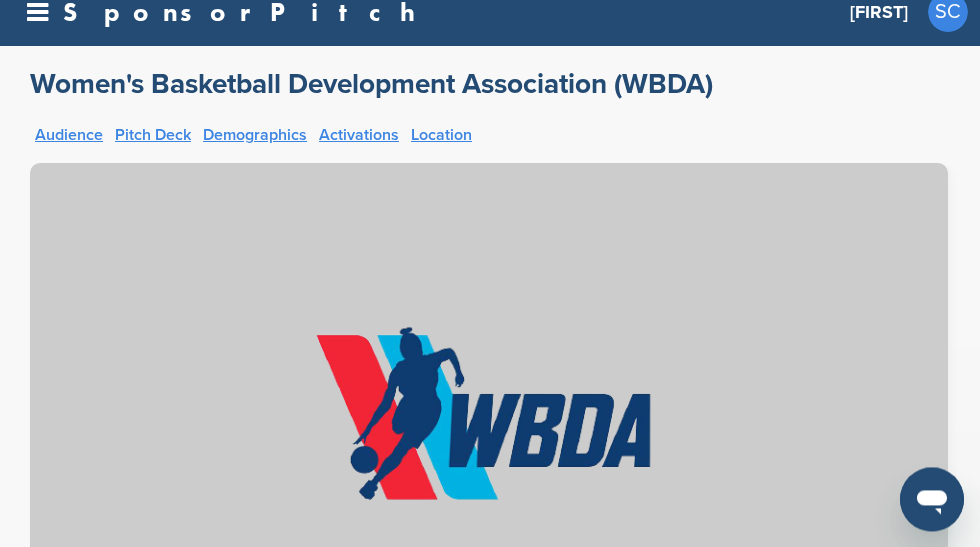 scroll, scrollTop: 0, scrollLeft: 0, axis: both 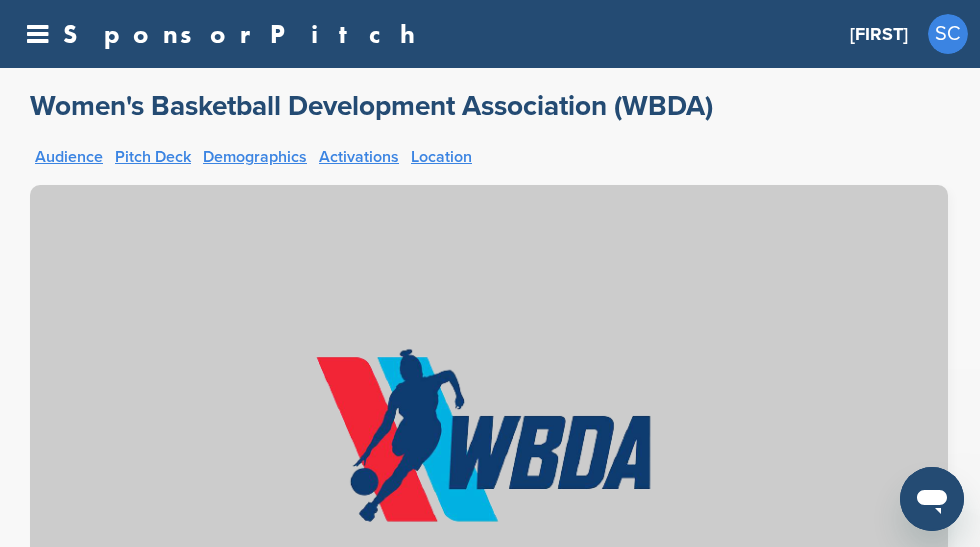 click on "Pitch Deck" at bounding box center (153, 157) 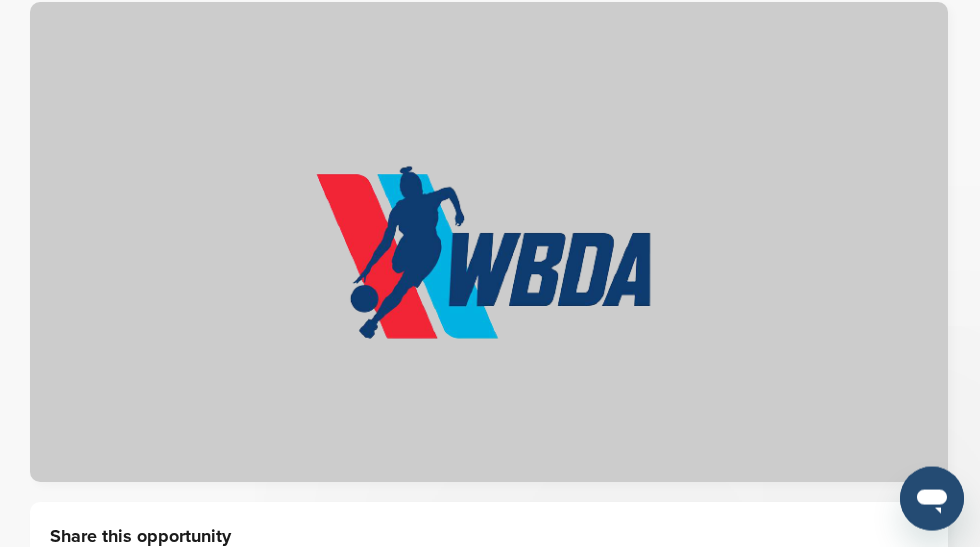 scroll, scrollTop: 0, scrollLeft: 0, axis: both 